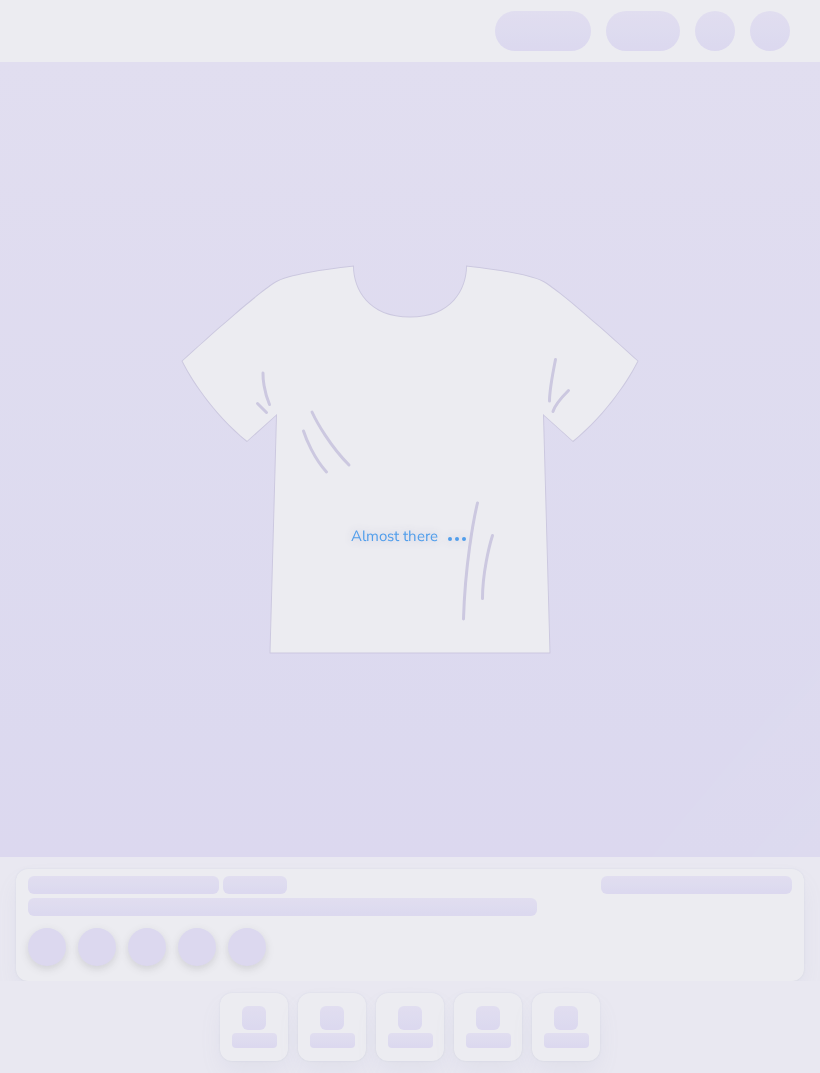 scroll, scrollTop: 0, scrollLeft: 0, axis: both 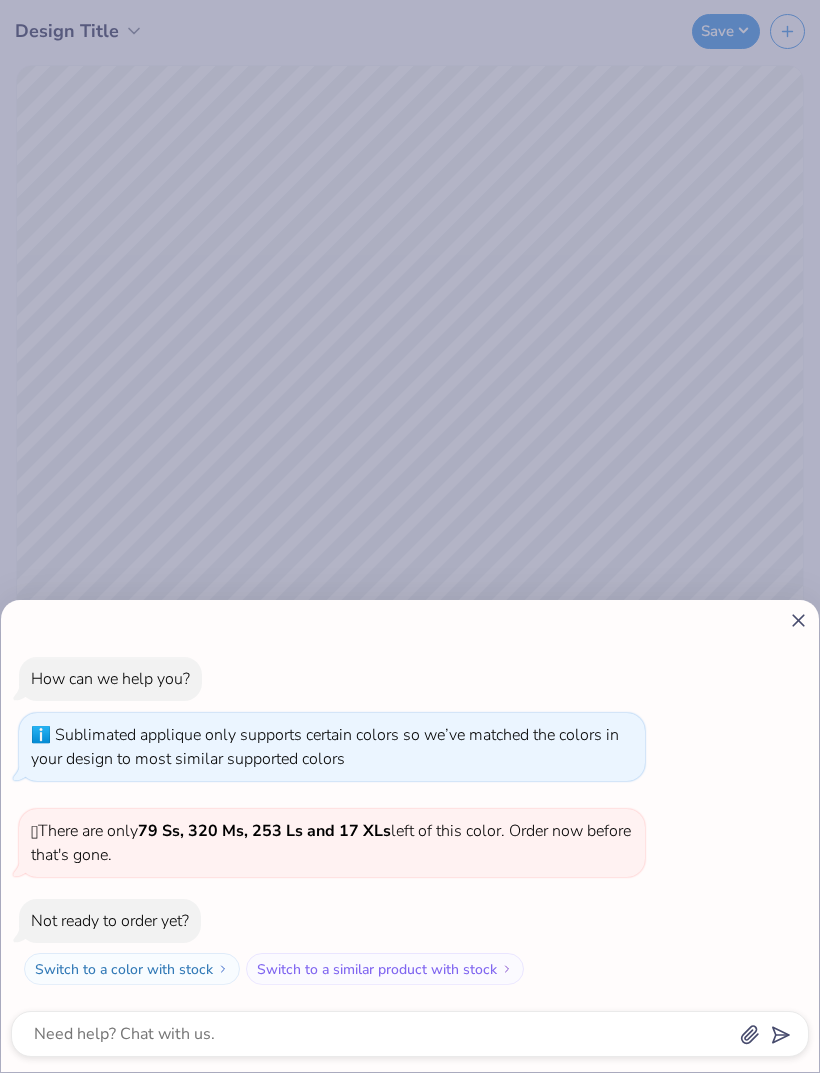 click 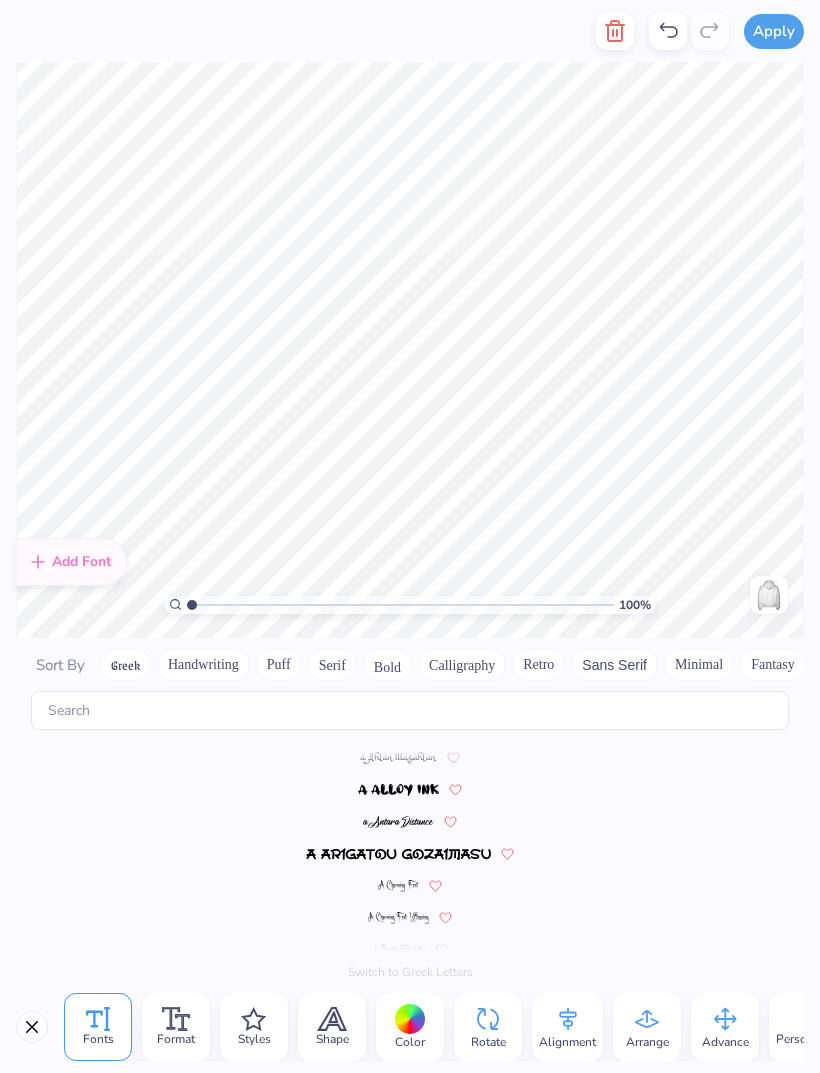 scroll, scrollTop: 4880, scrollLeft: 0, axis: vertical 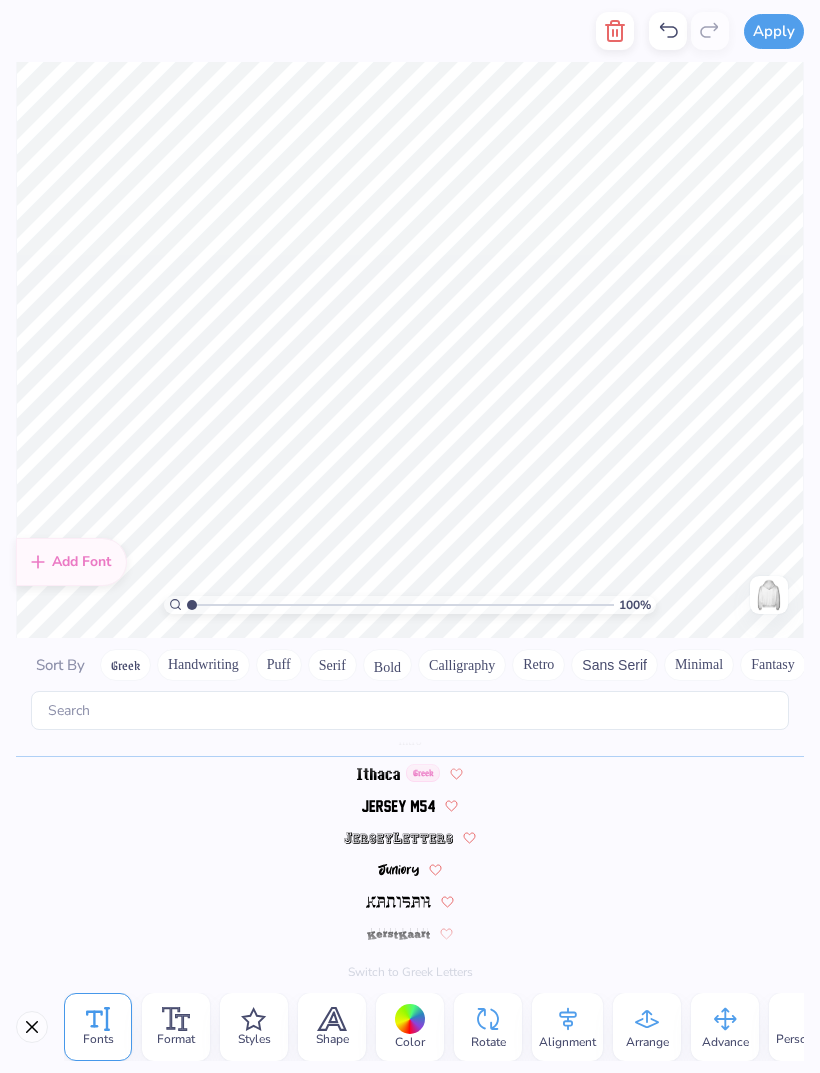 click 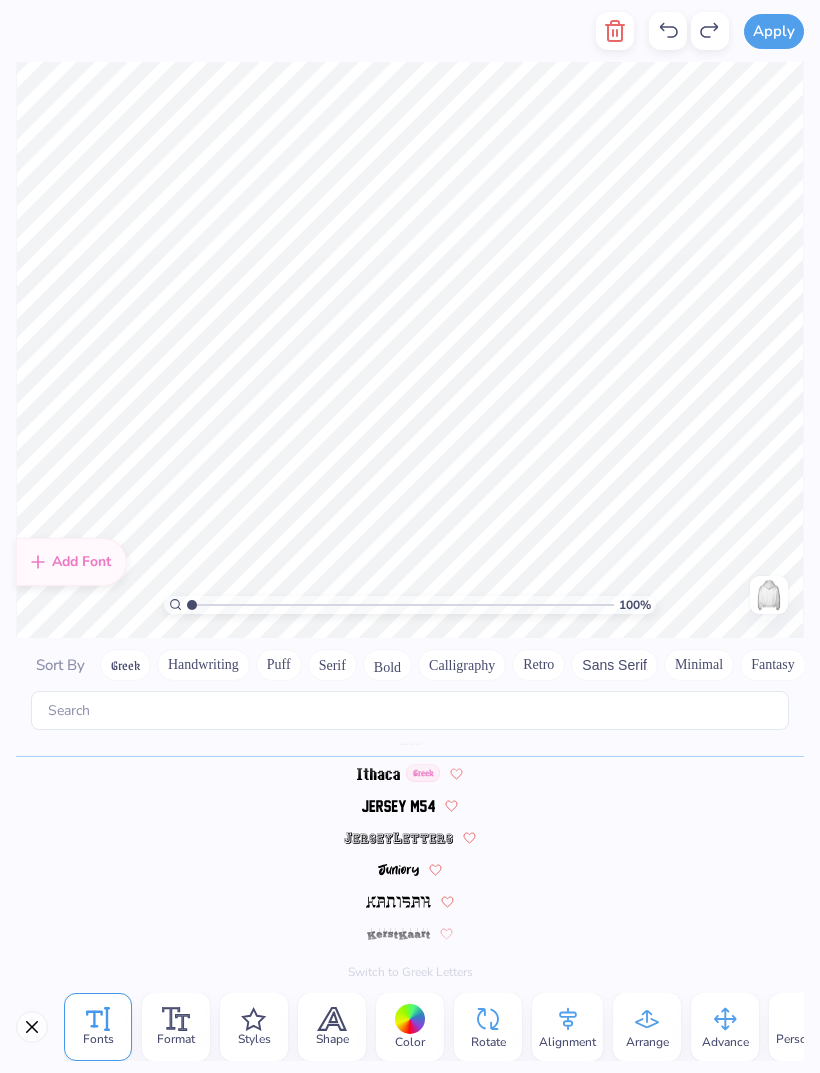 scroll, scrollTop: 1, scrollLeft: 1, axis: both 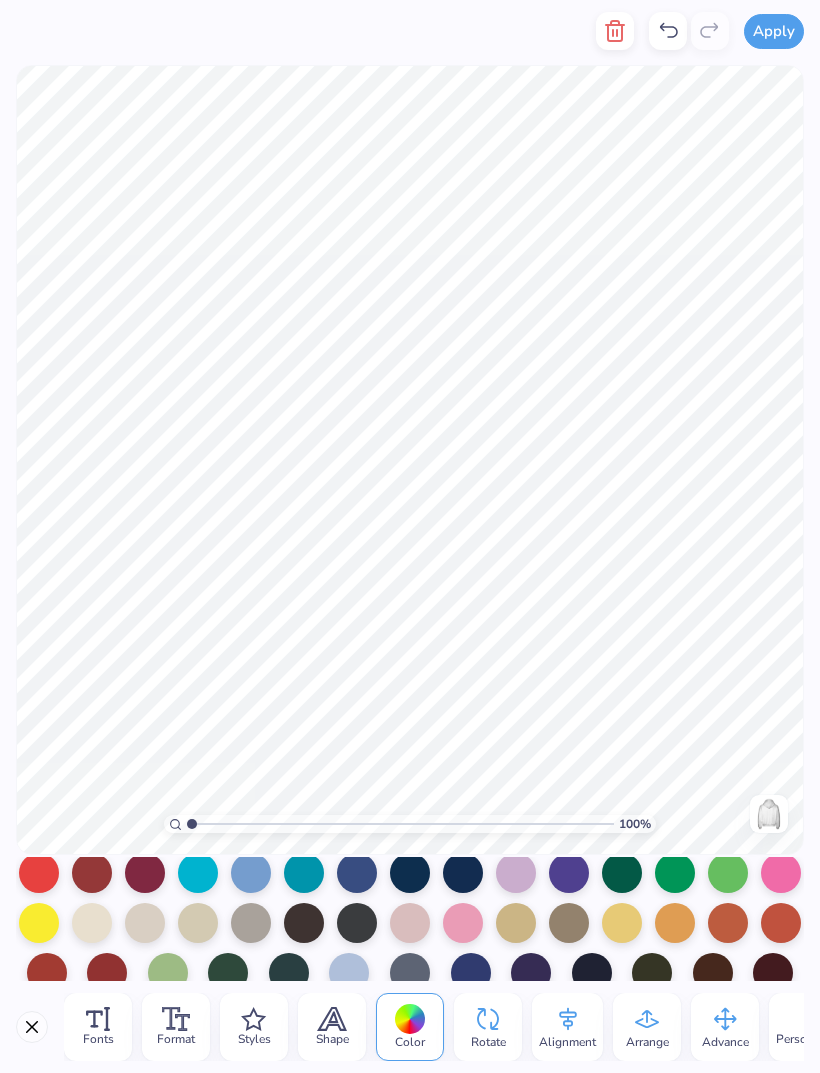 click at bounding box center (145, 873) 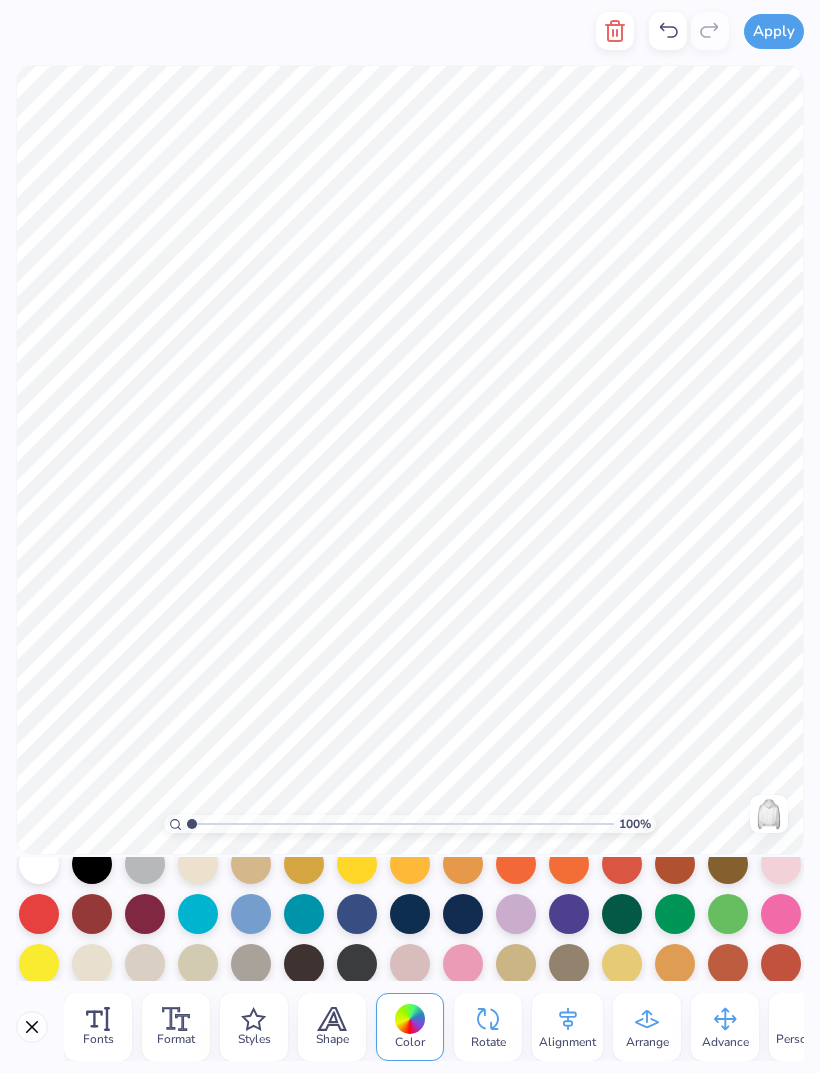 scroll, scrollTop: 72, scrollLeft: 0, axis: vertical 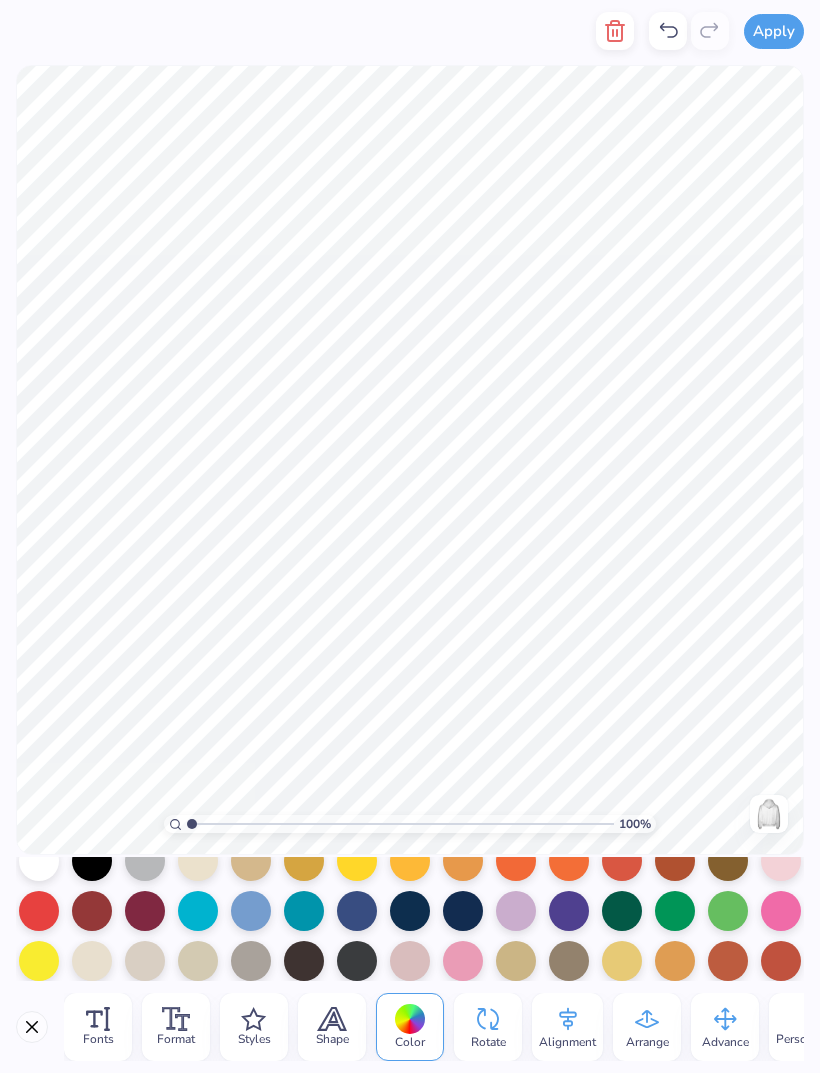 click at bounding box center (463, 961) 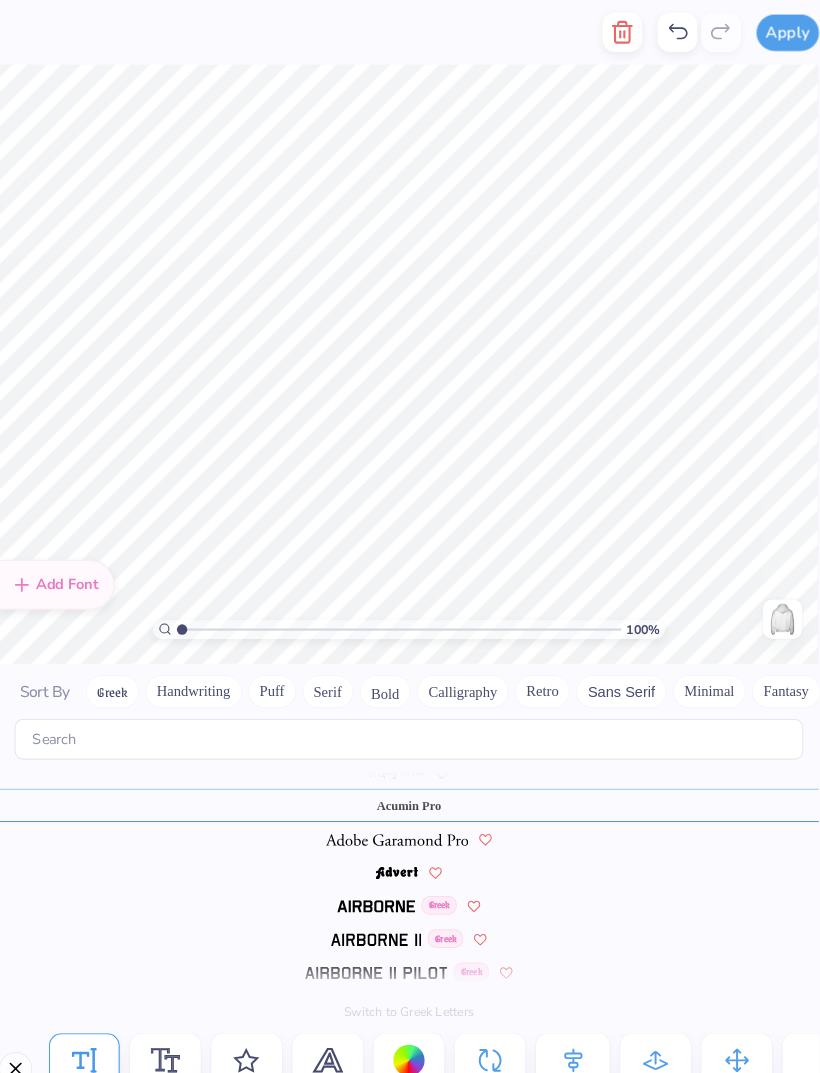 scroll, scrollTop: 240, scrollLeft: 0, axis: vertical 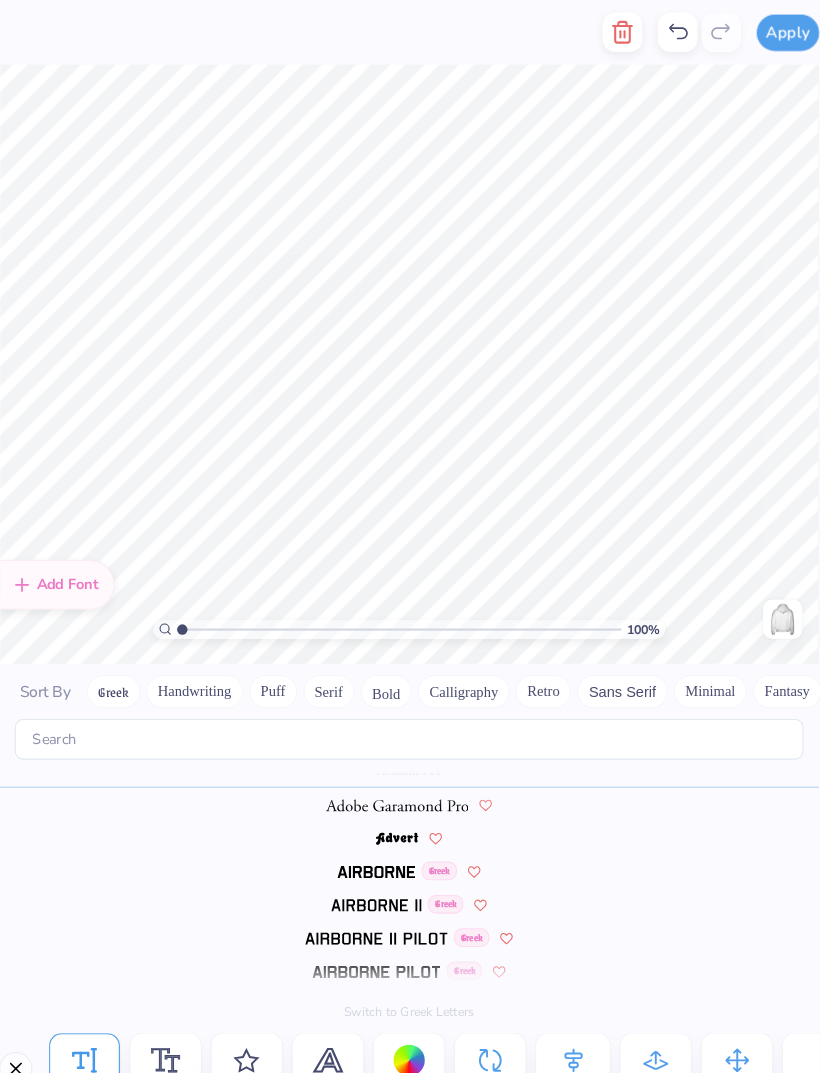 type on "G" 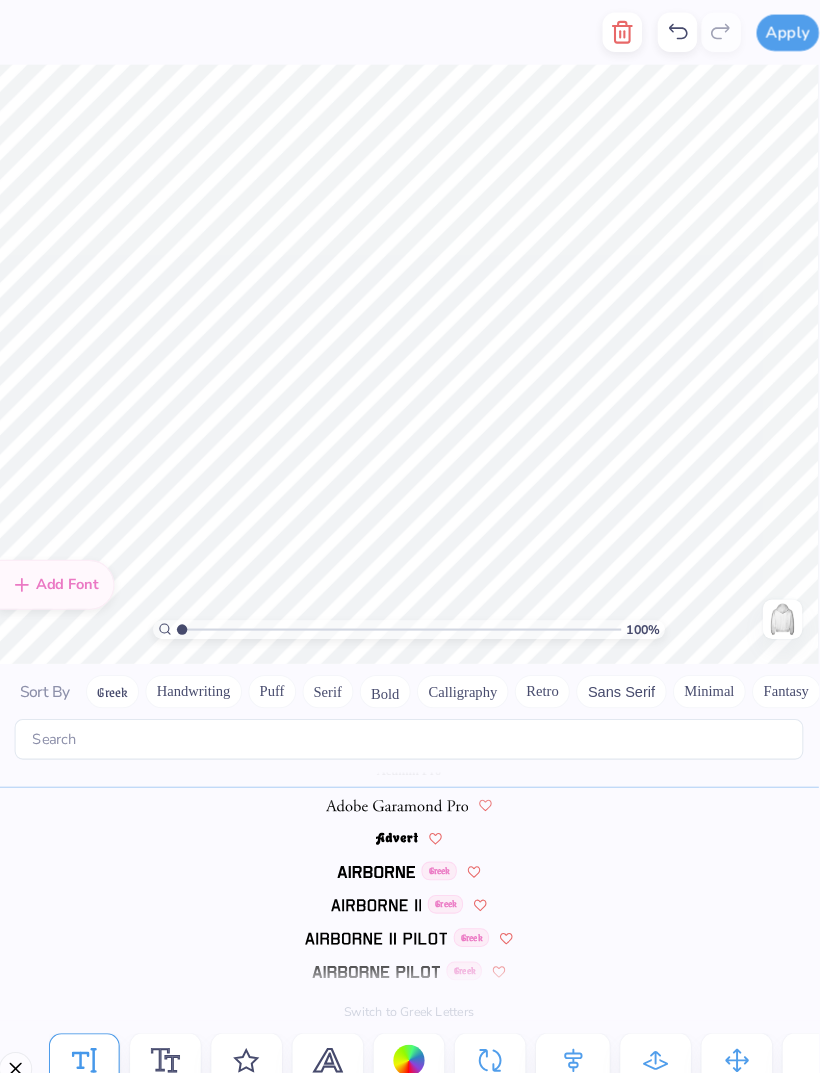 click 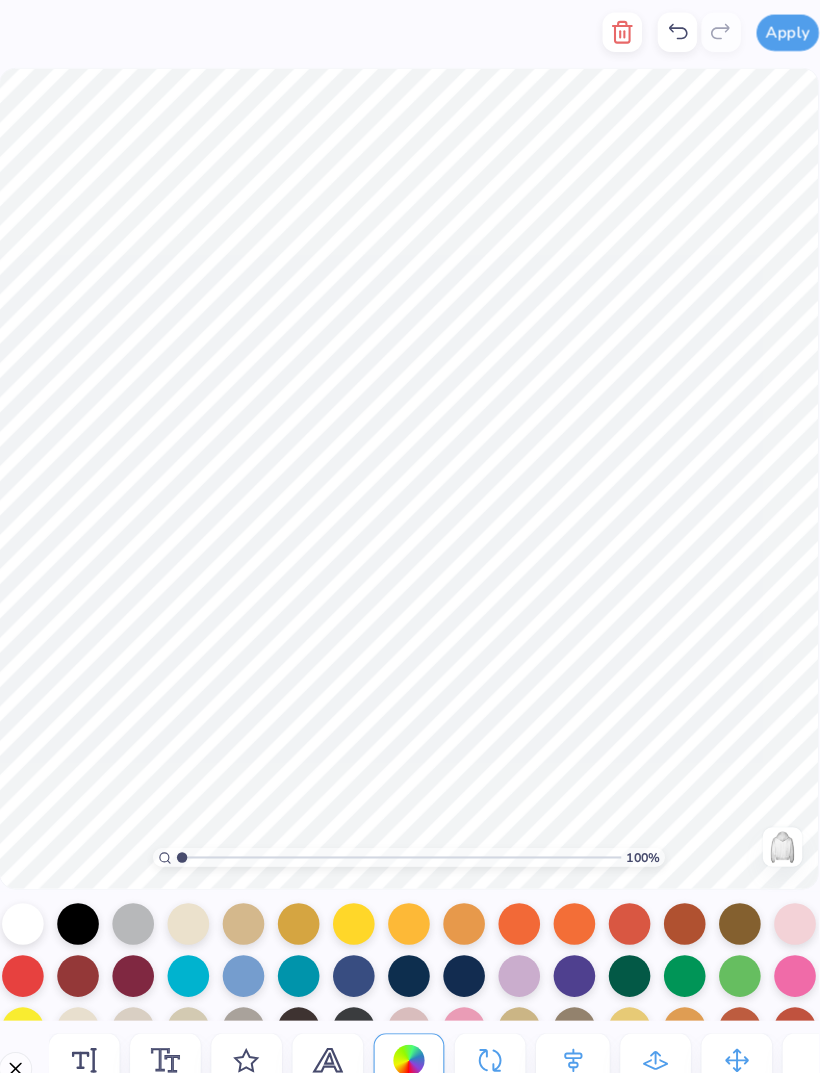 scroll, scrollTop: 46, scrollLeft: 0, axis: vertical 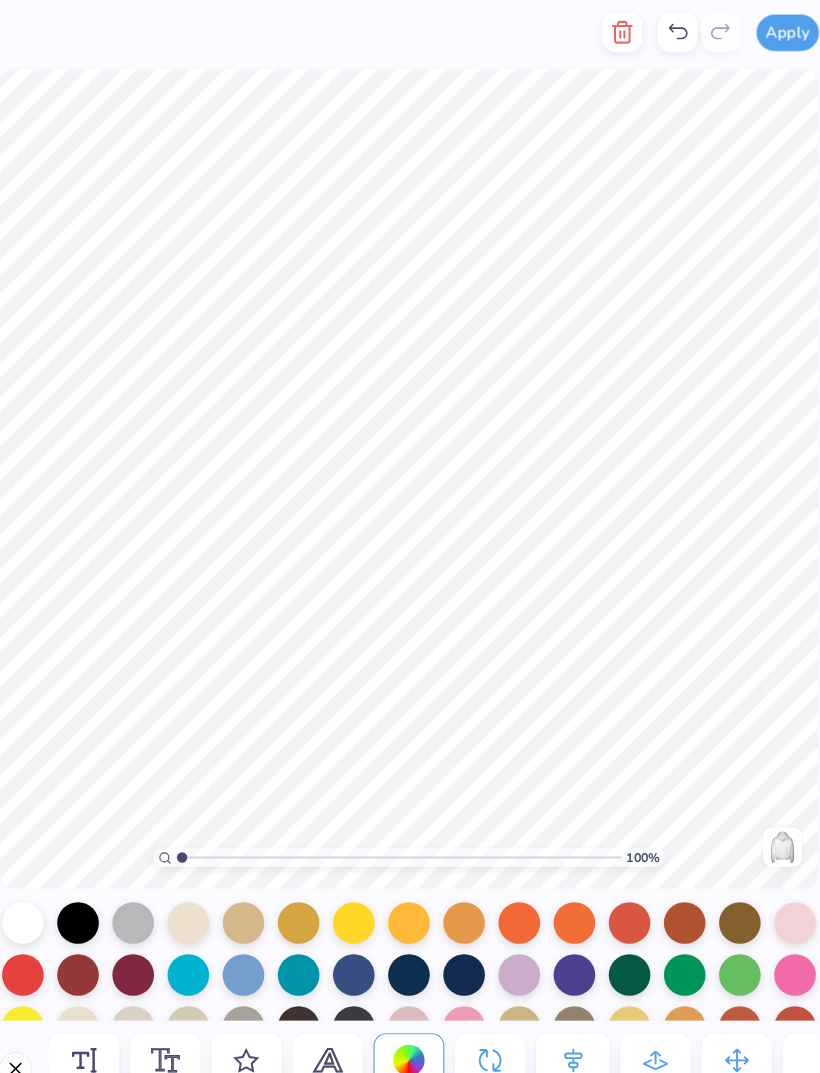 click at bounding box center (781, 937) 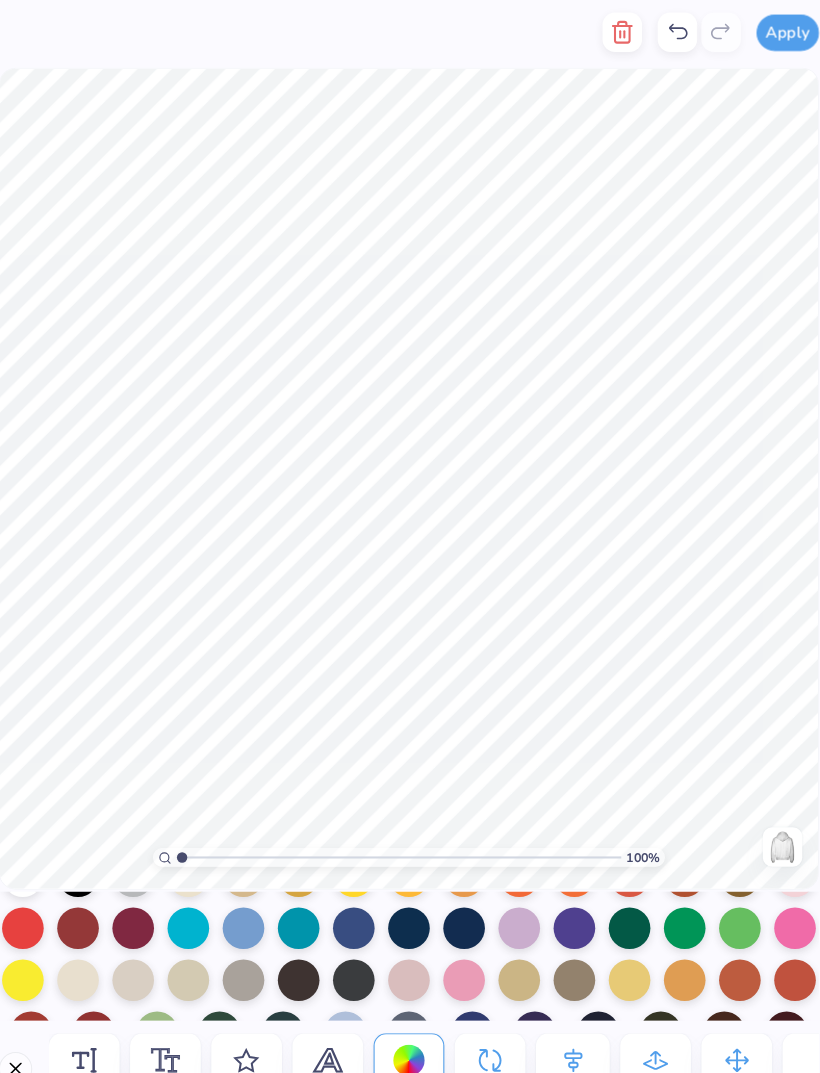 scroll, scrollTop: 93, scrollLeft: 0, axis: vertical 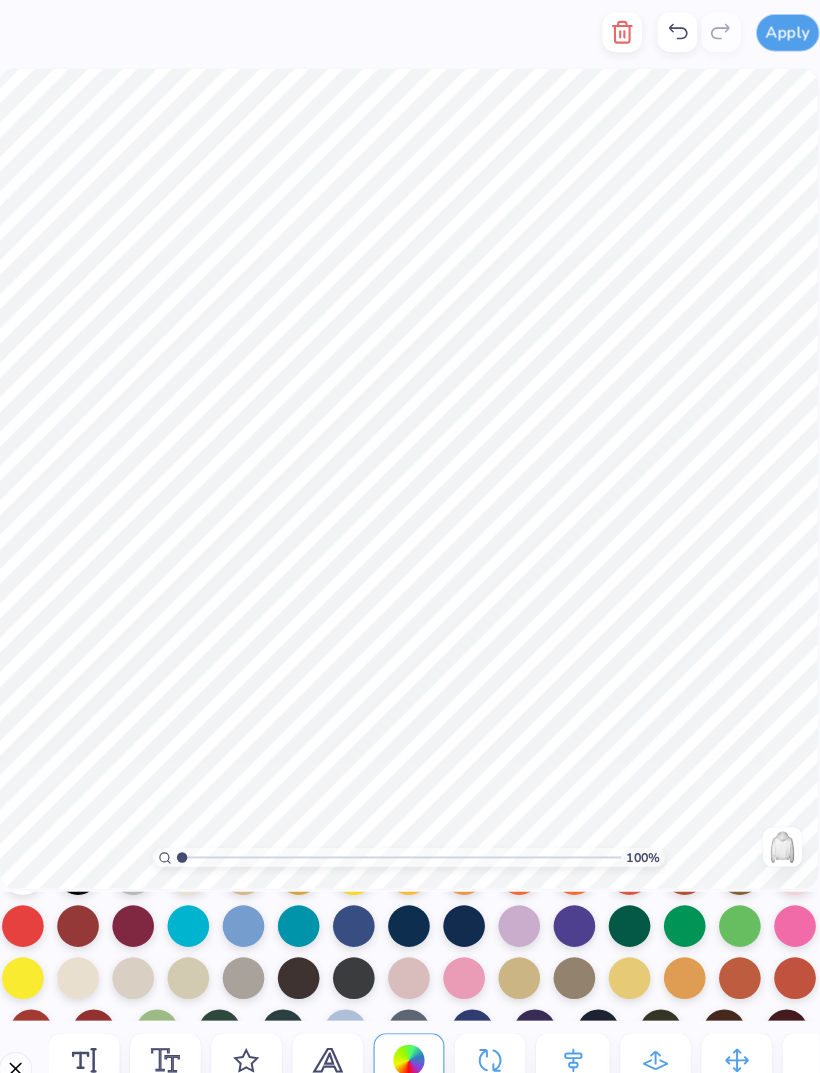 click at bounding box center (463, 940) 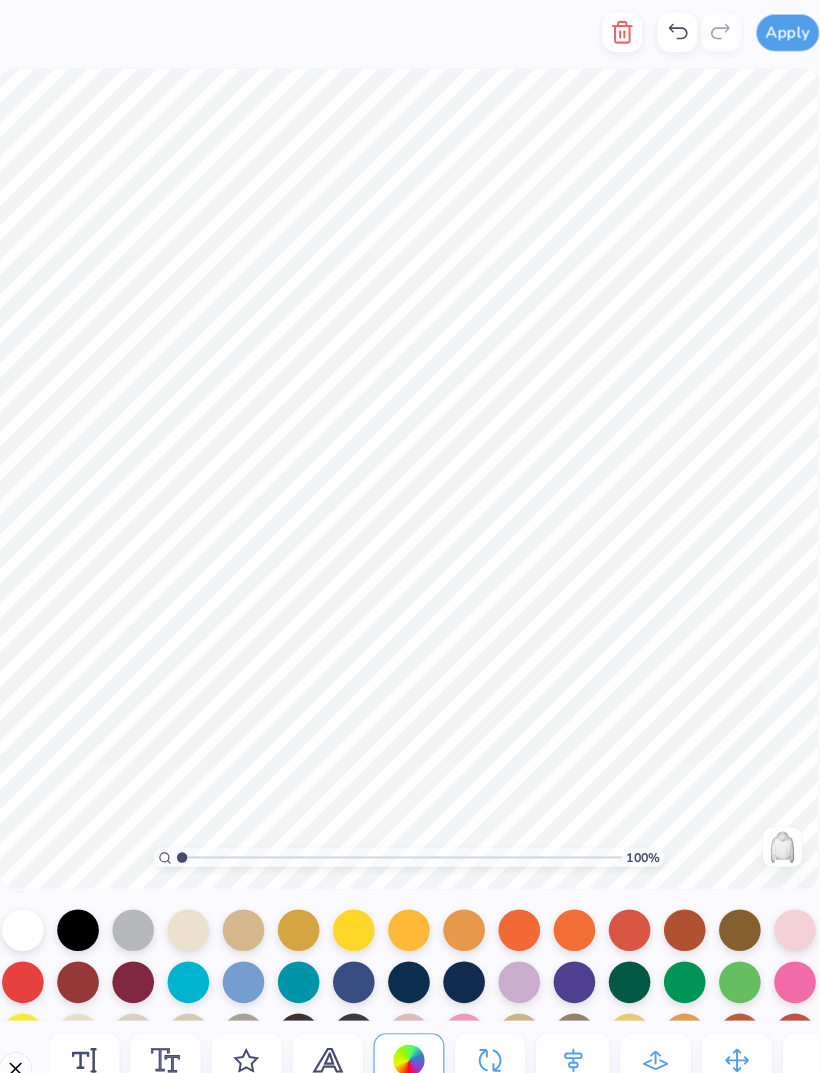 scroll, scrollTop: 37, scrollLeft: 0, axis: vertical 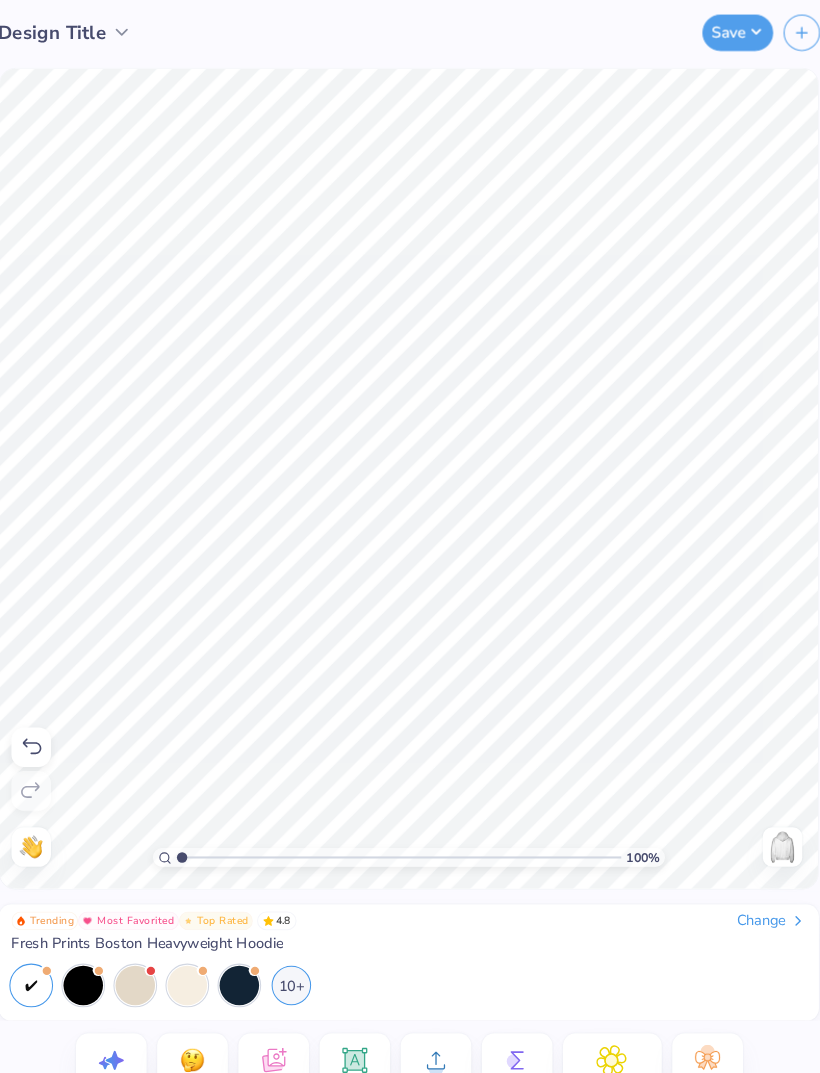 click on "Trending Most Favorited Top Rated 4.8 Change Fresh Prints Boston Heavyweight Hoodie   10+" at bounding box center (410, 919) 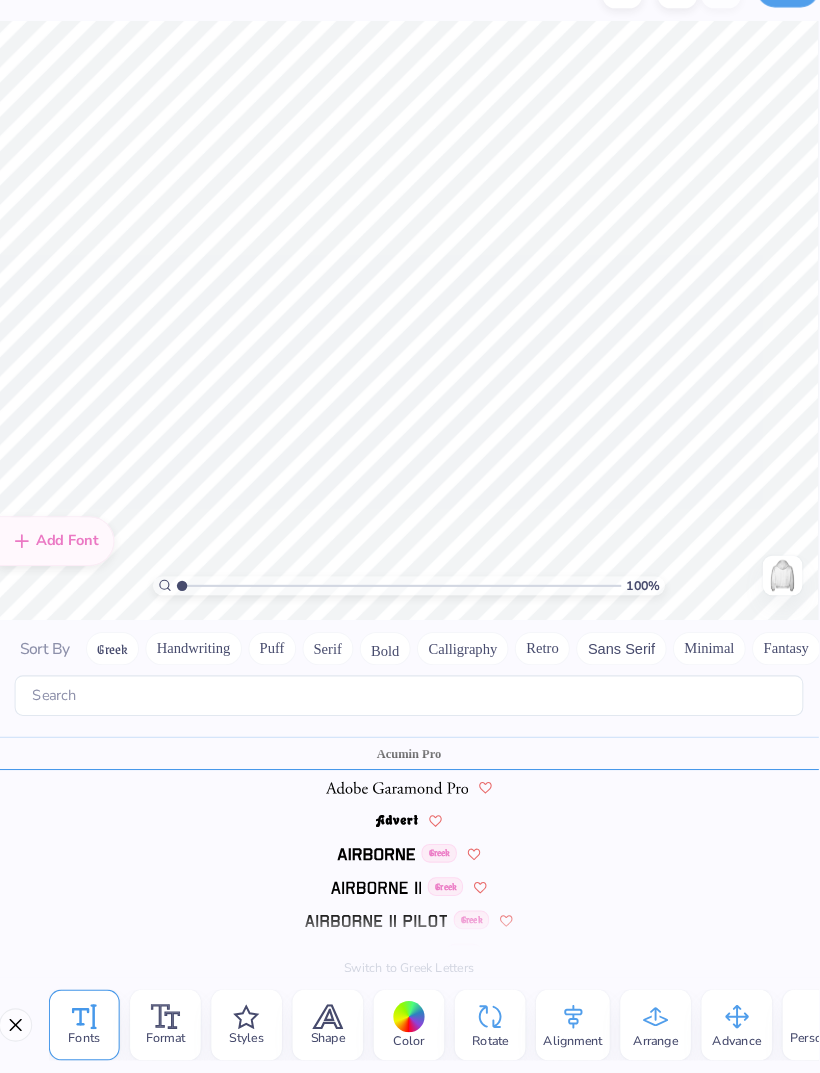 scroll, scrollTop: 240, scrollLeft: 0, axis: vertical 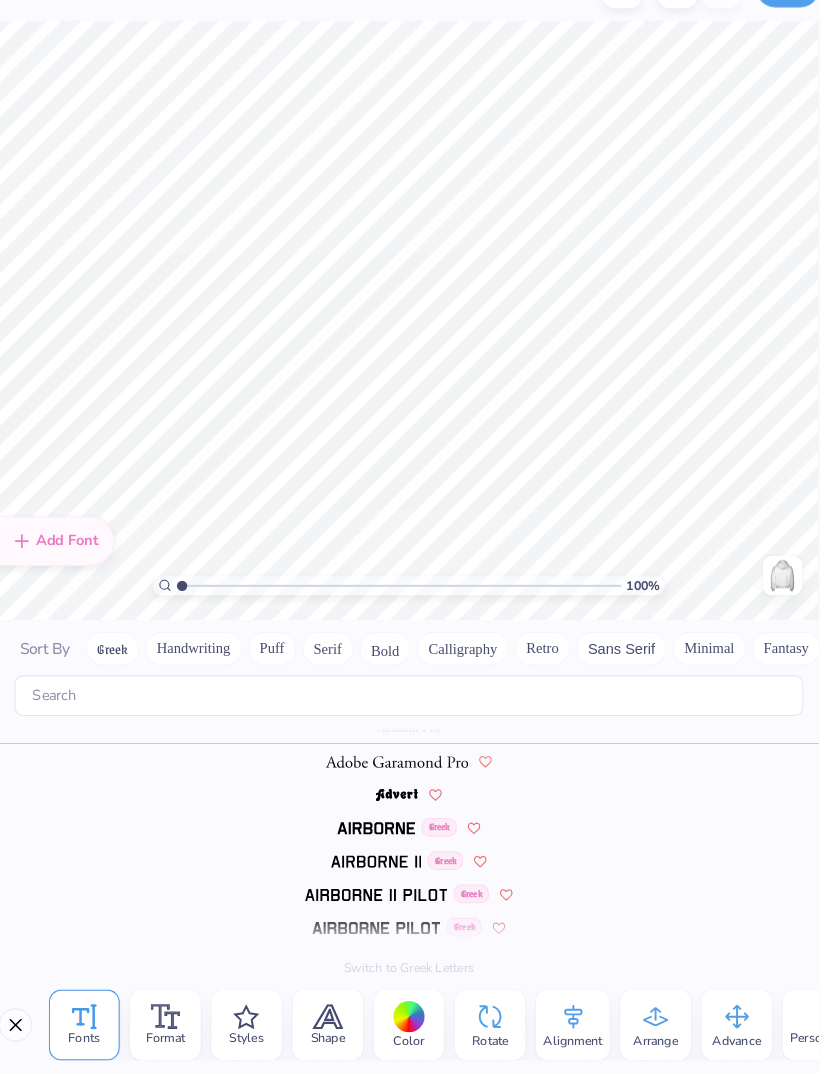 click 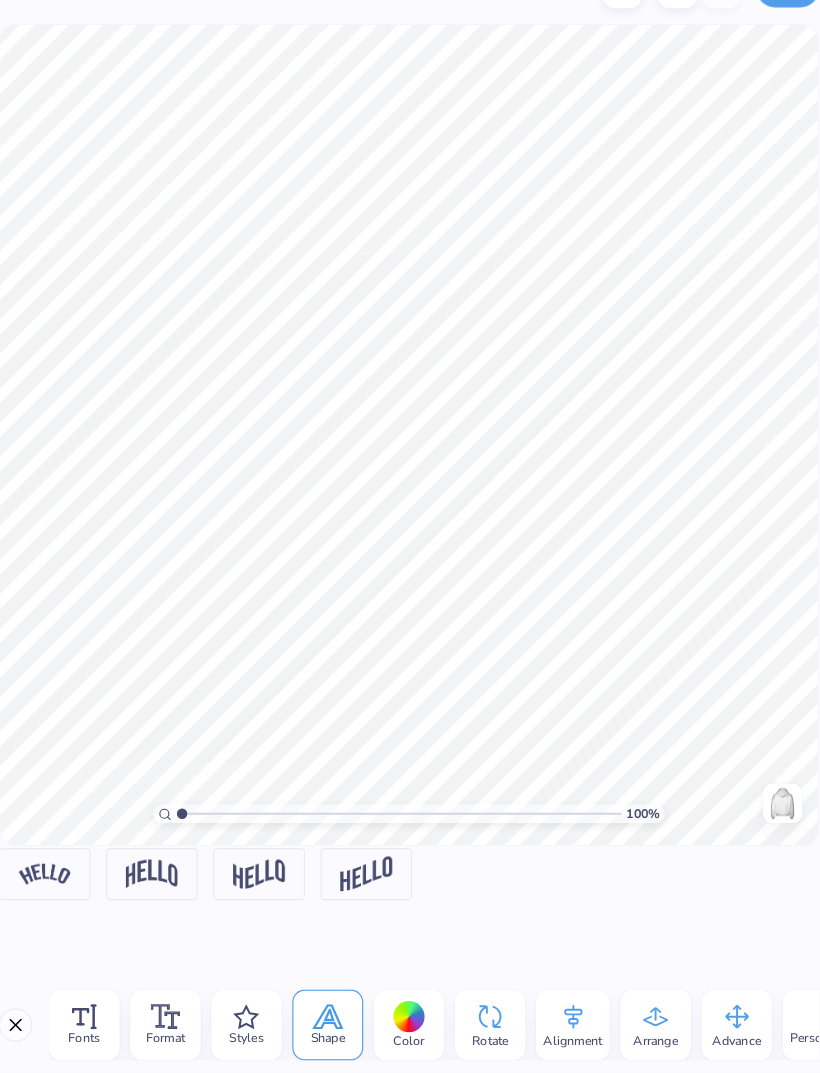click at bounding box center (266, 882) 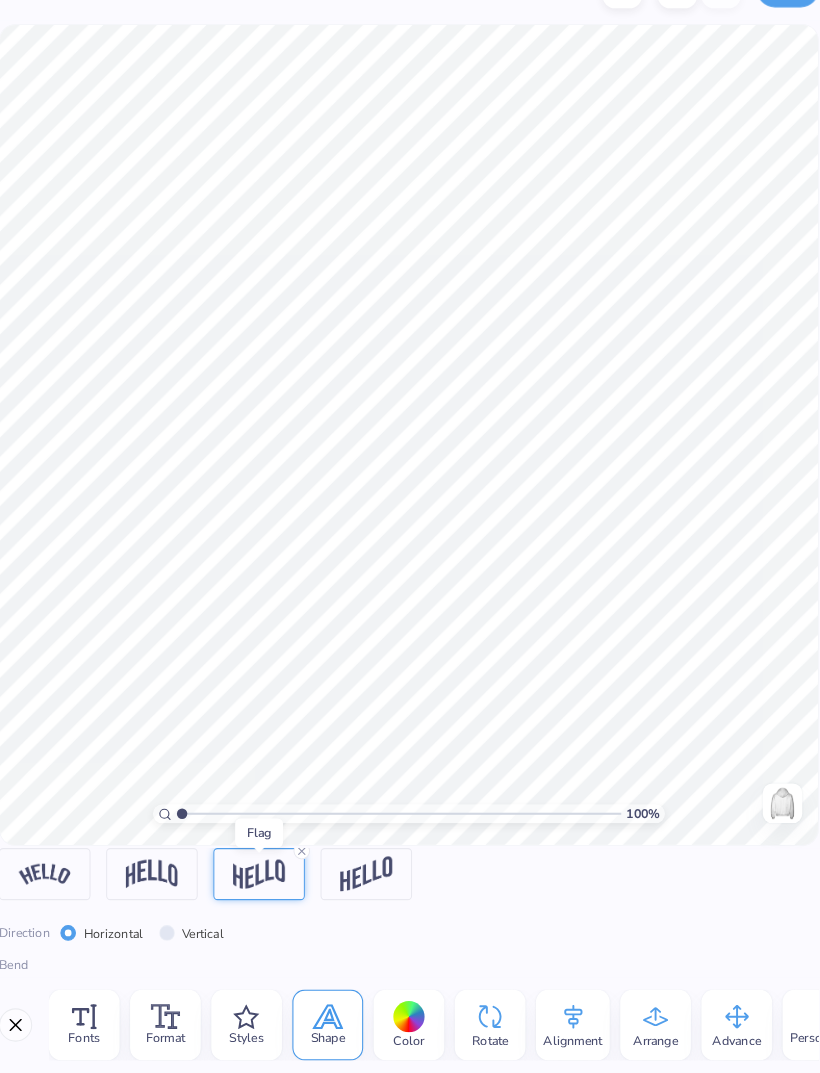 click at bounding box center [163, 881] 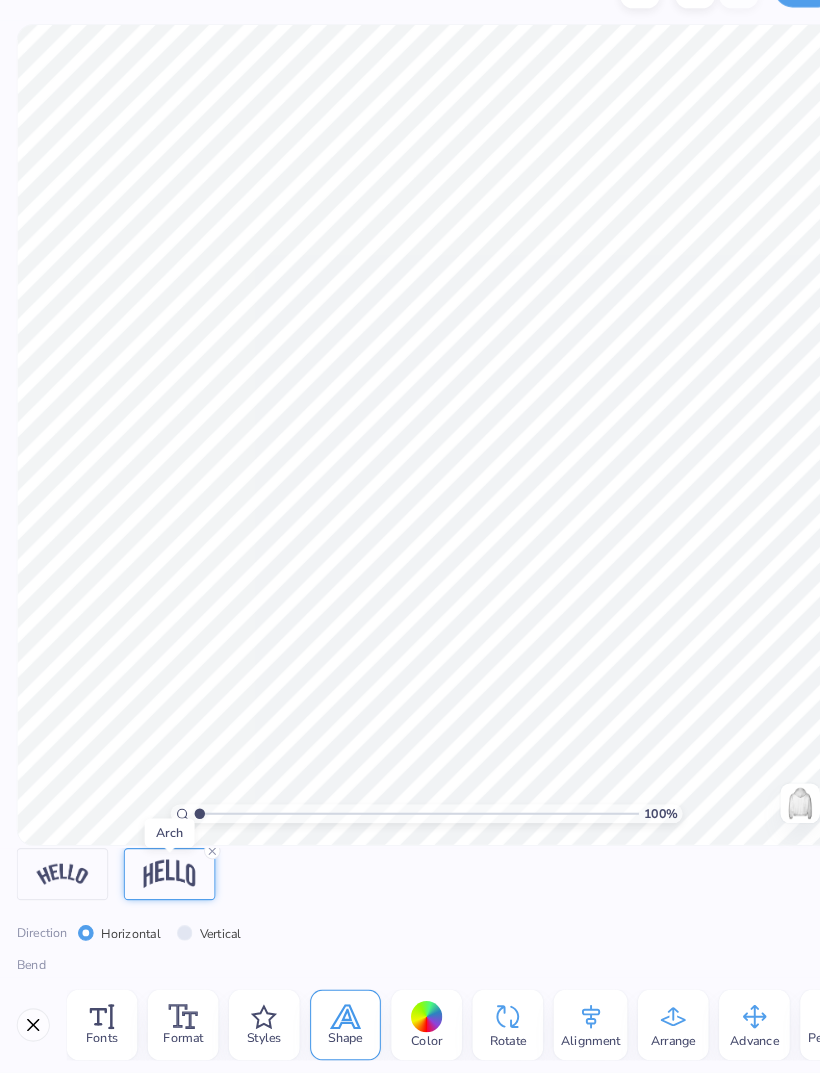 click 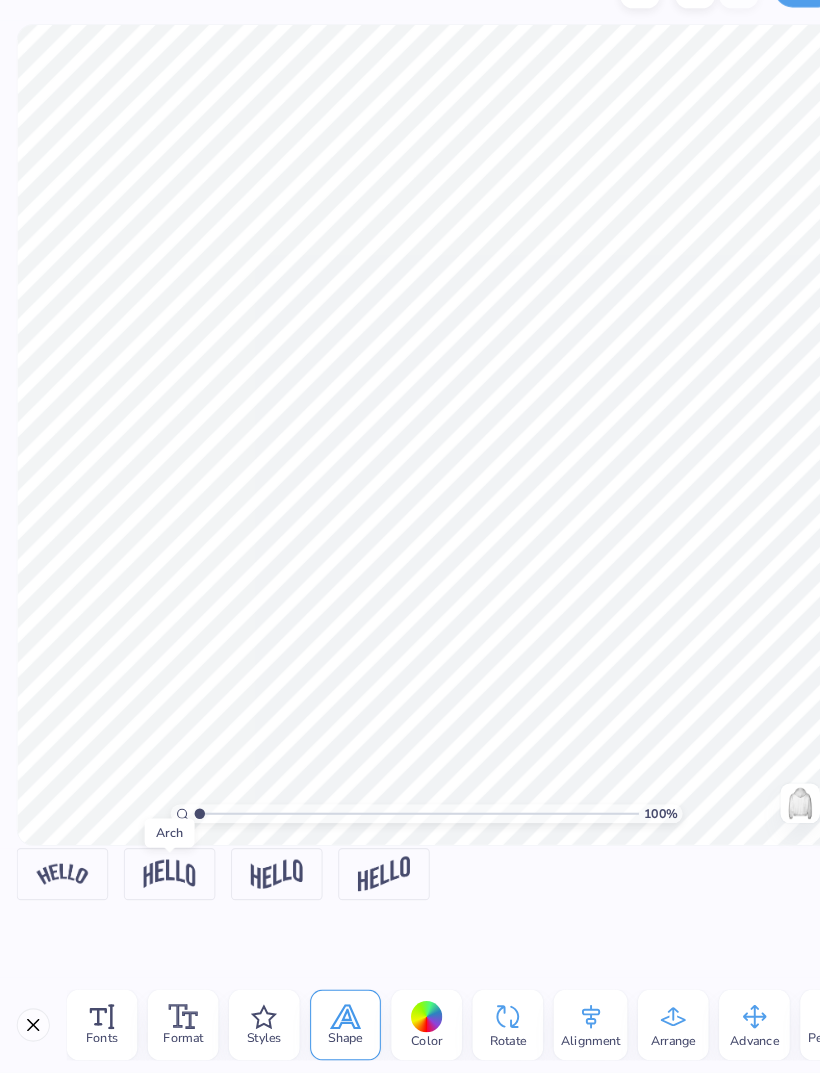 click at bounding box center [369, 882] 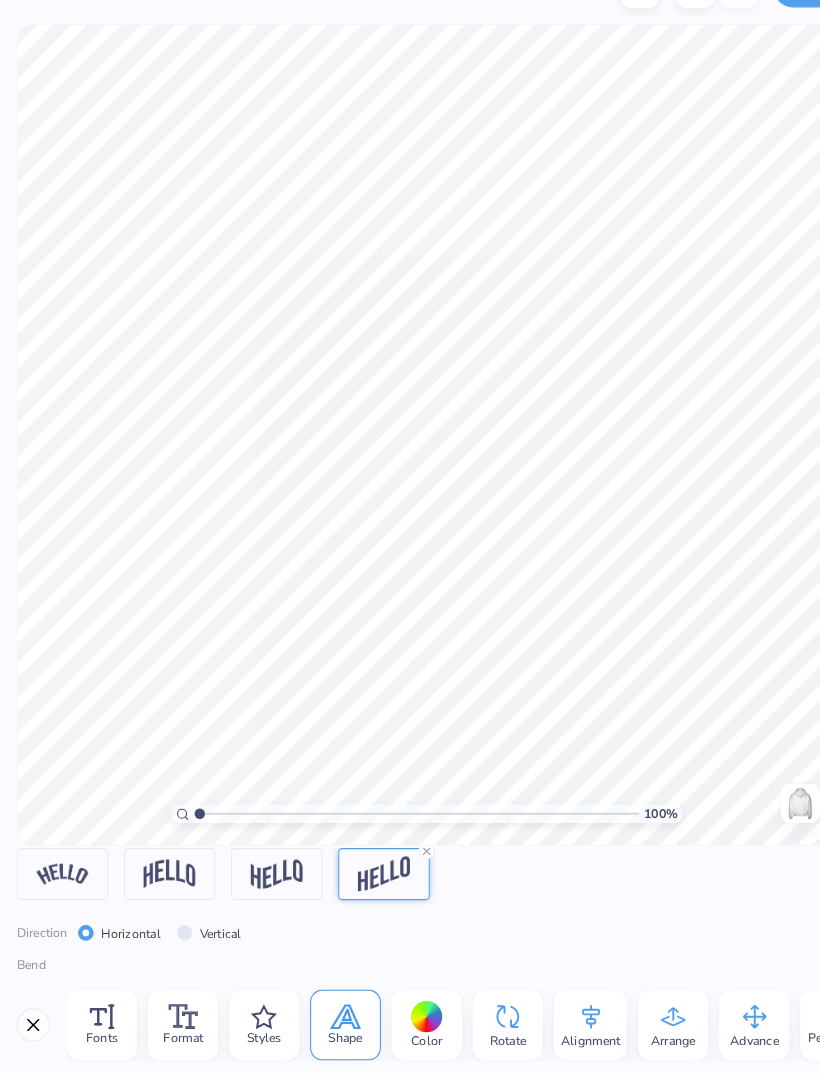 click at bounding box center (266, 882) 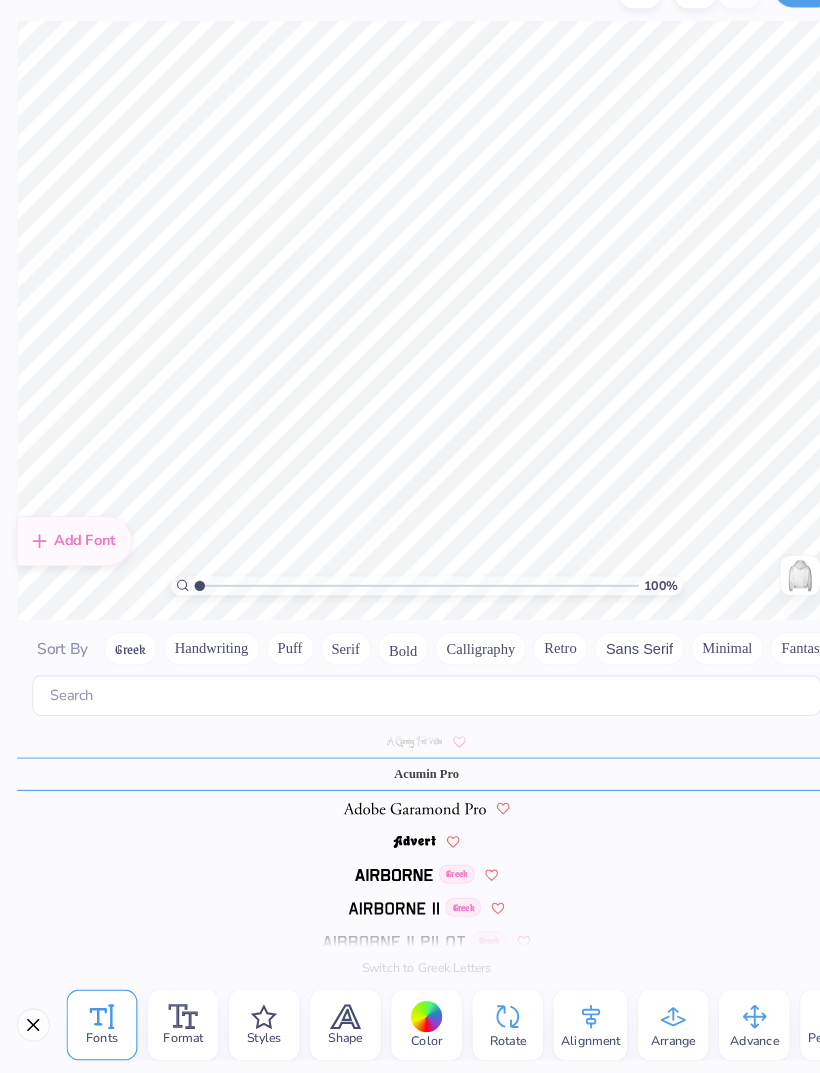 scroll, scrollTop: 240, scrollLeft: 0, axis: vertical 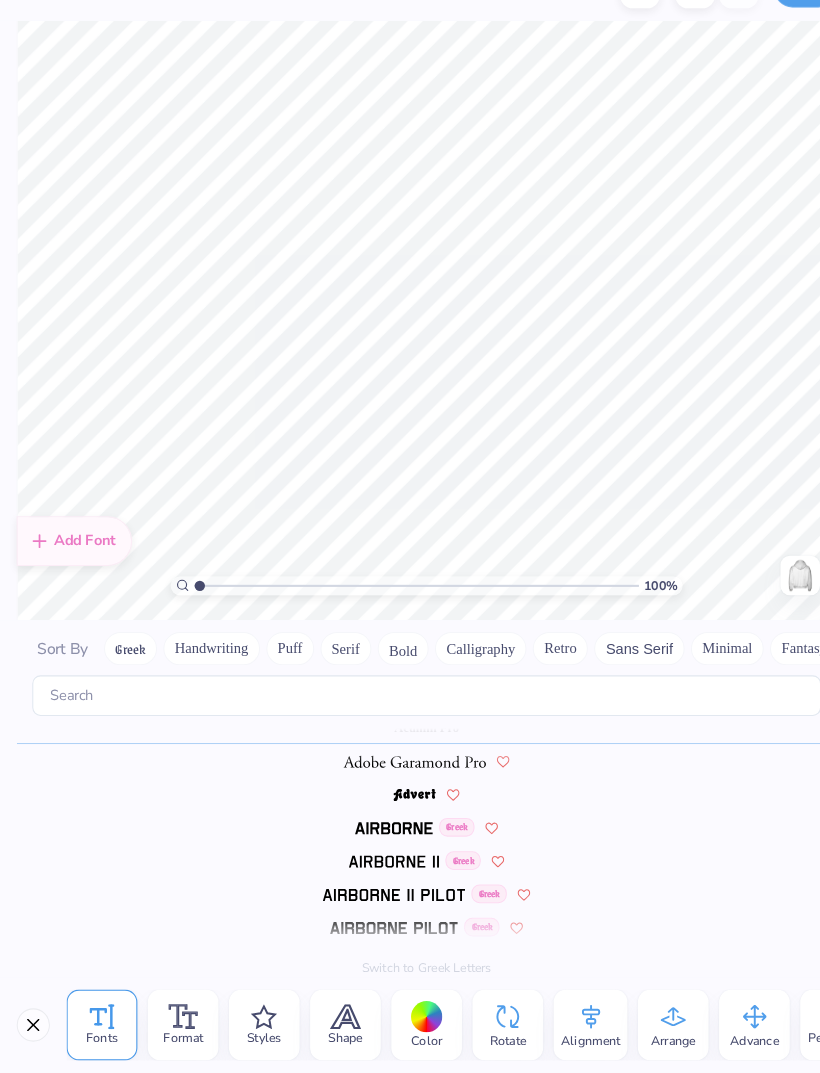 click on "Styles" at bounding box center (254, 1027) 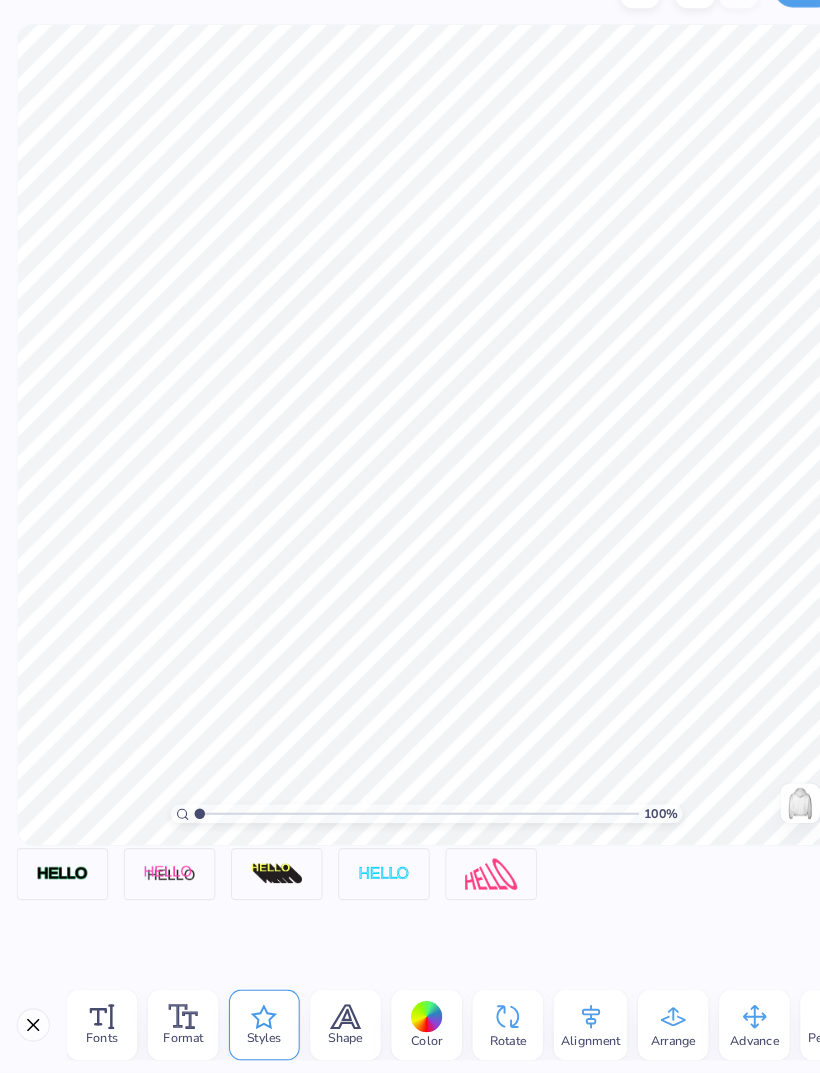 click at bounding box center (472, 882) 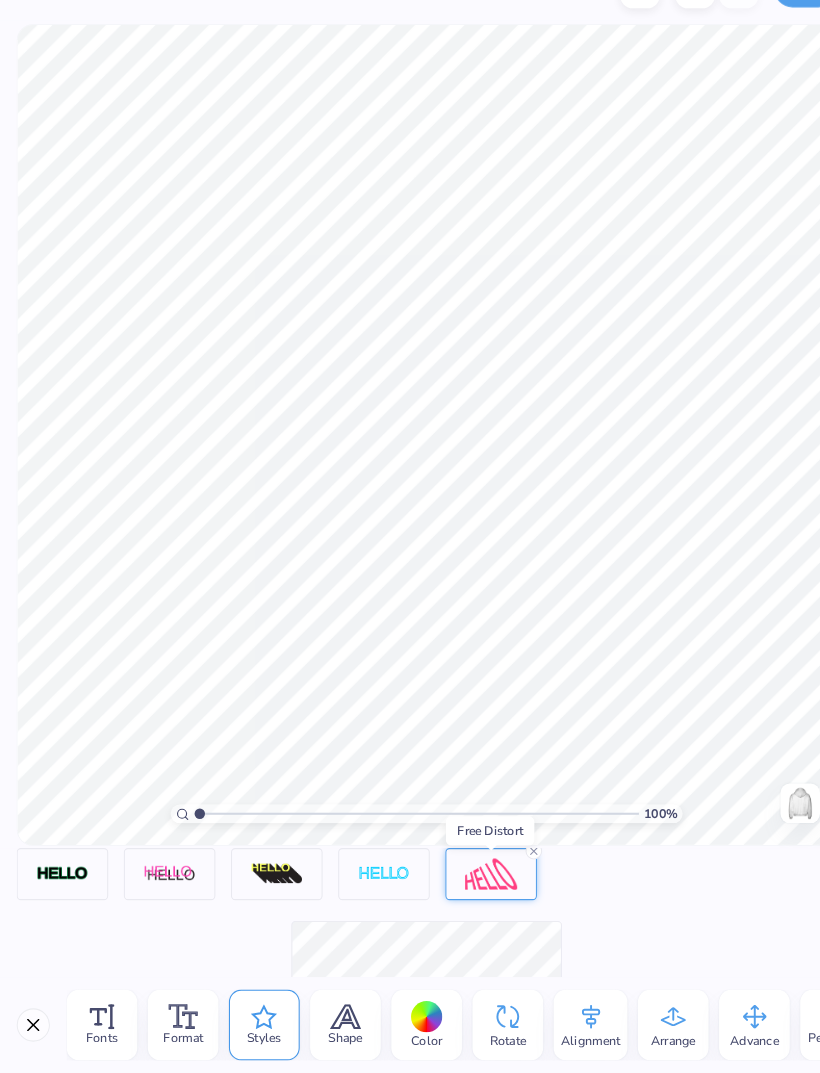click at bounding box center [472, 882] 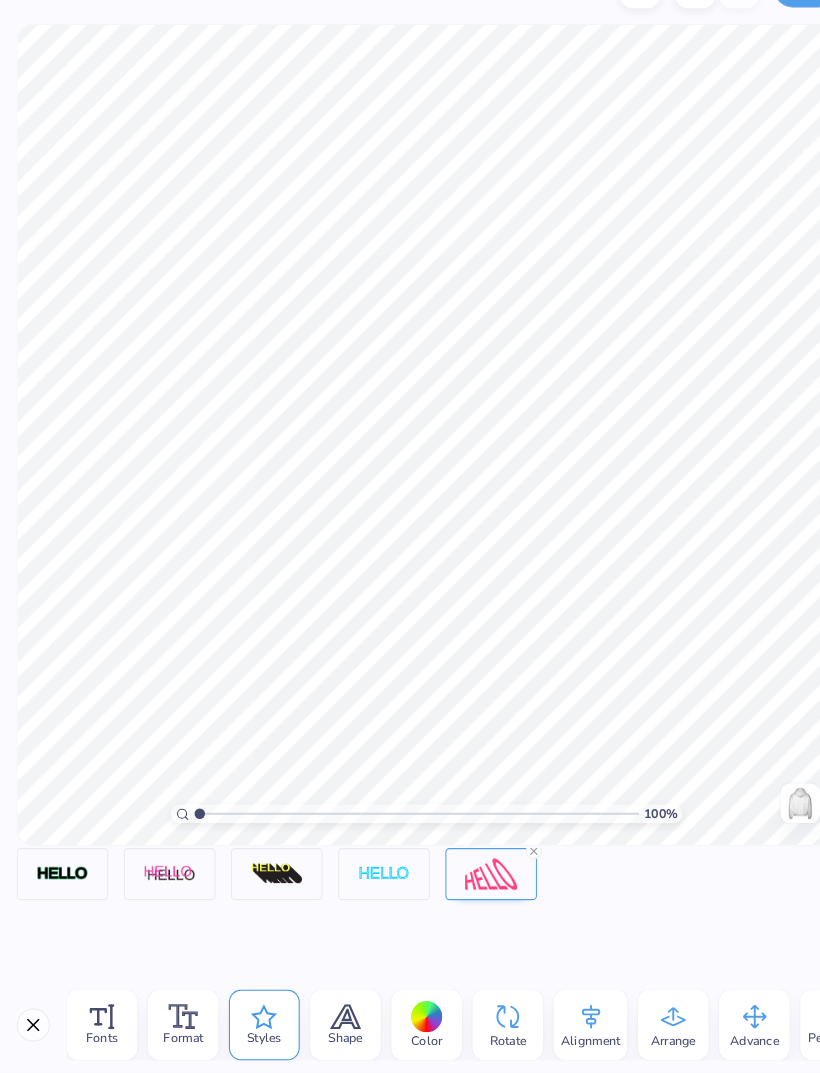 click at bounding box center [472, 882] 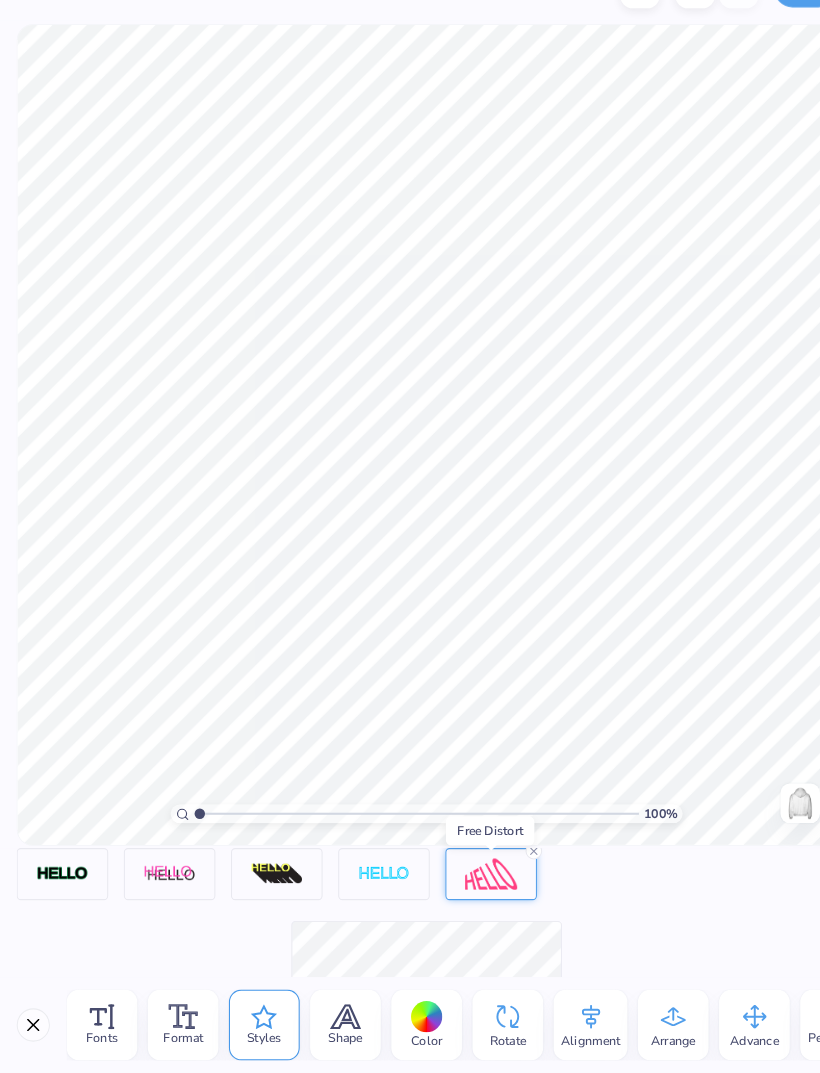 click 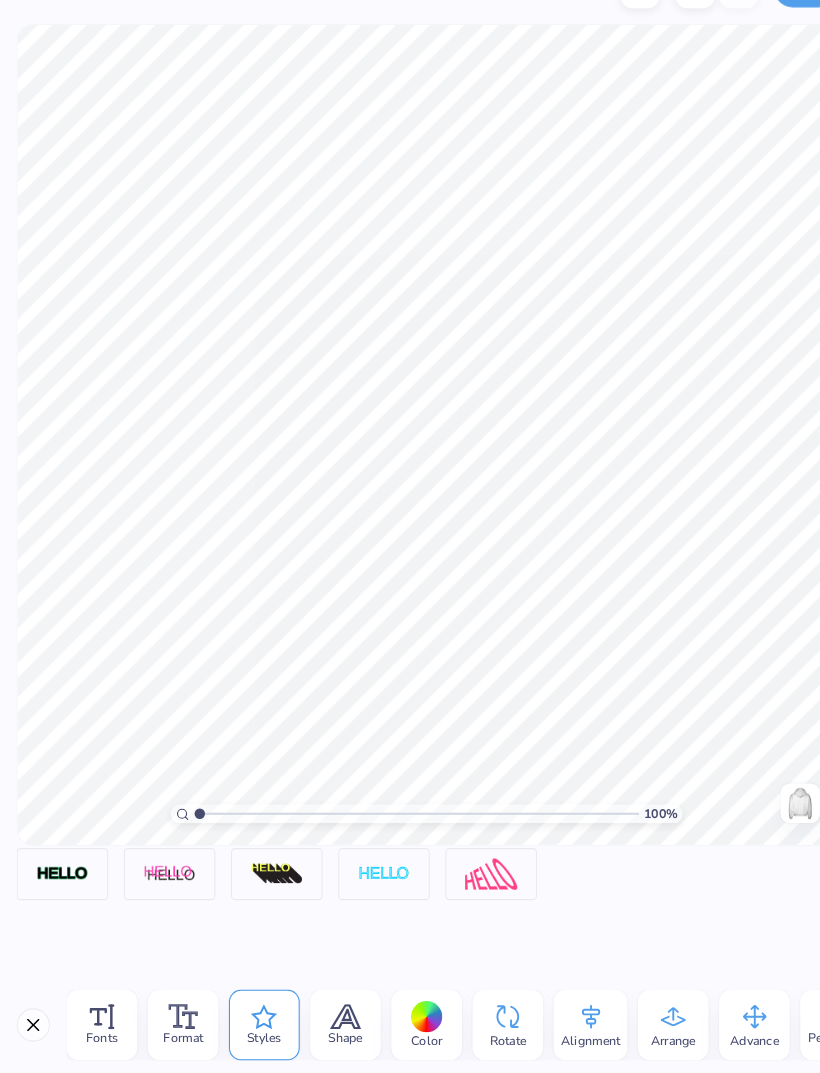 click at bounding box center (60, 882) 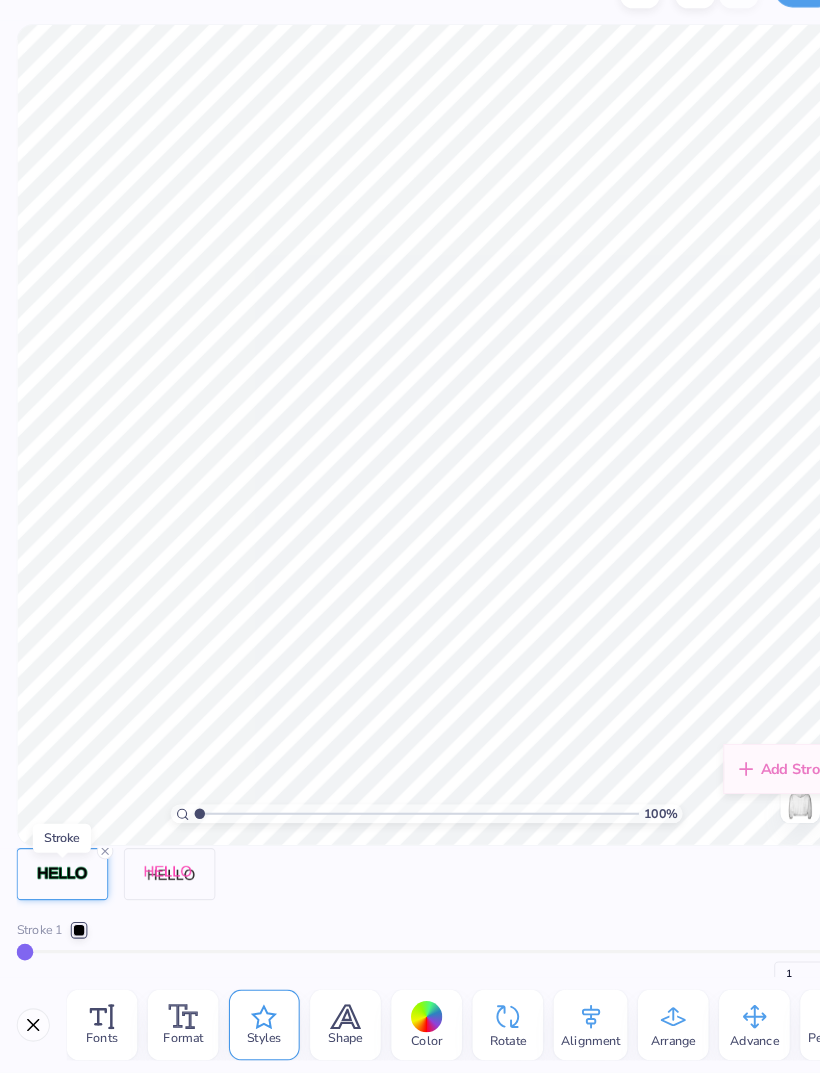 click 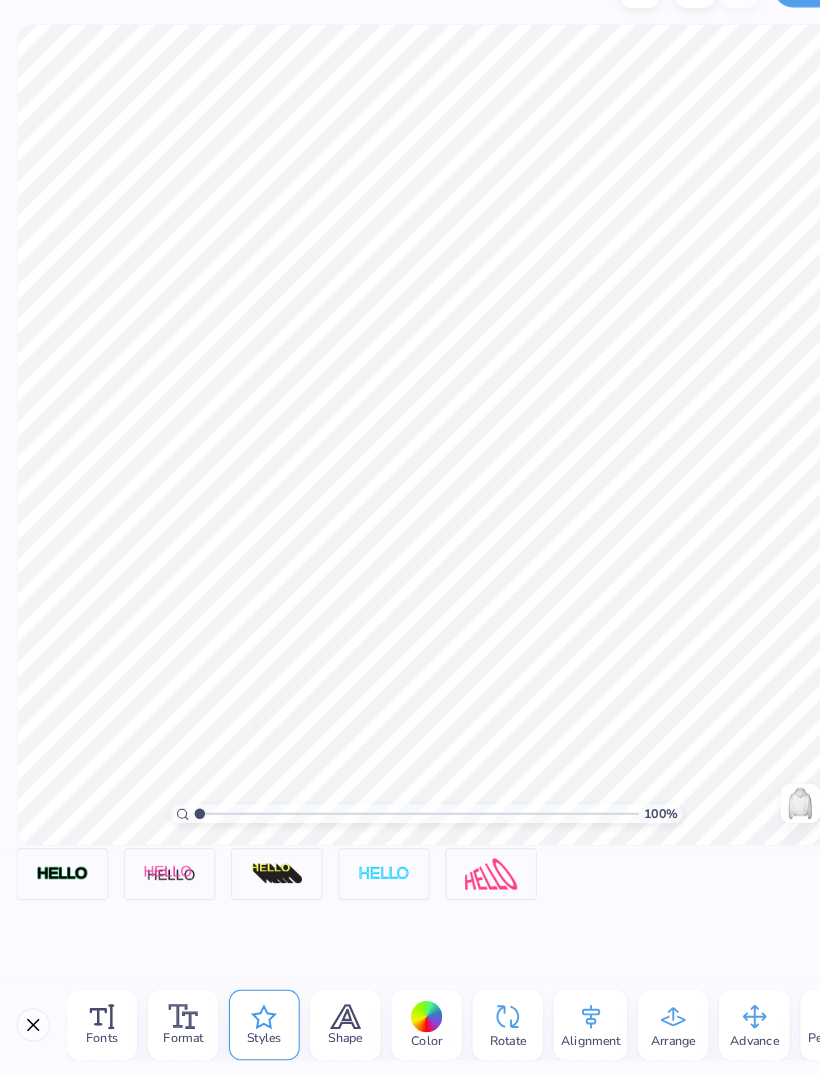 scroll, scrollTop: 0, scrollLeft: 0, axis: both 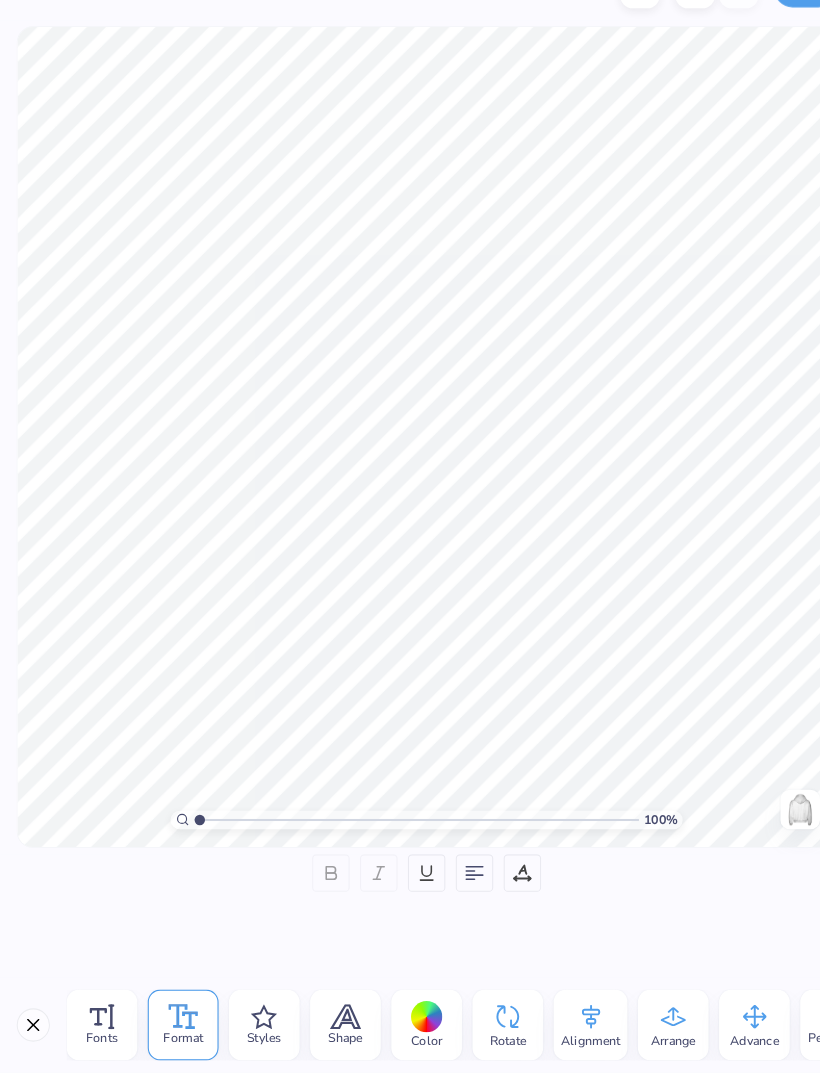 click 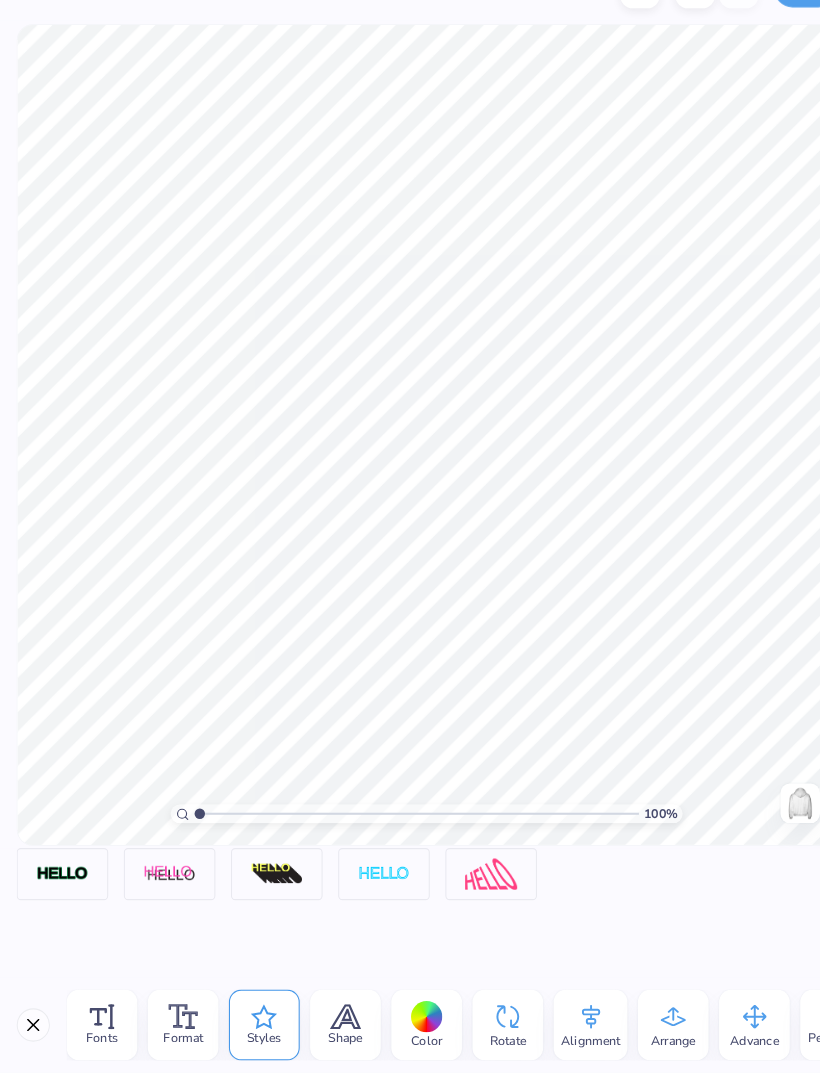 click on "Shape" at bounding box center [332, 1027] 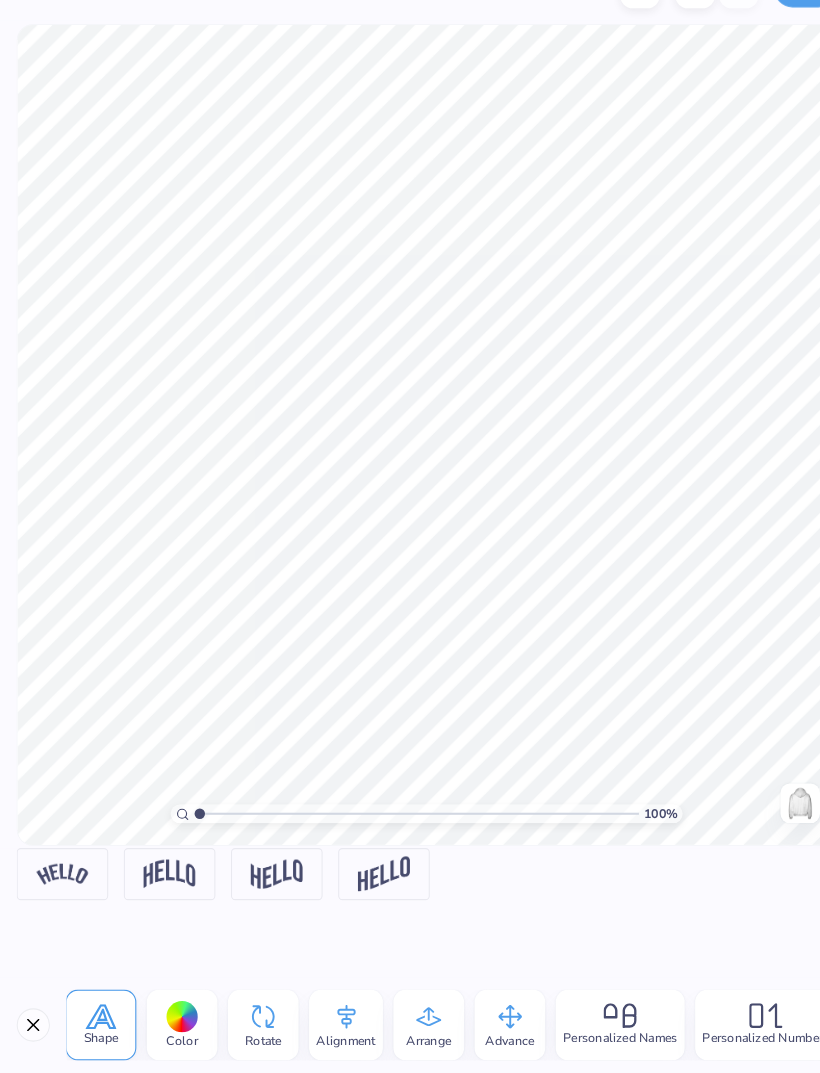 scroll, scrollTop: 0, scrollLeft: 235, axis: horizontal 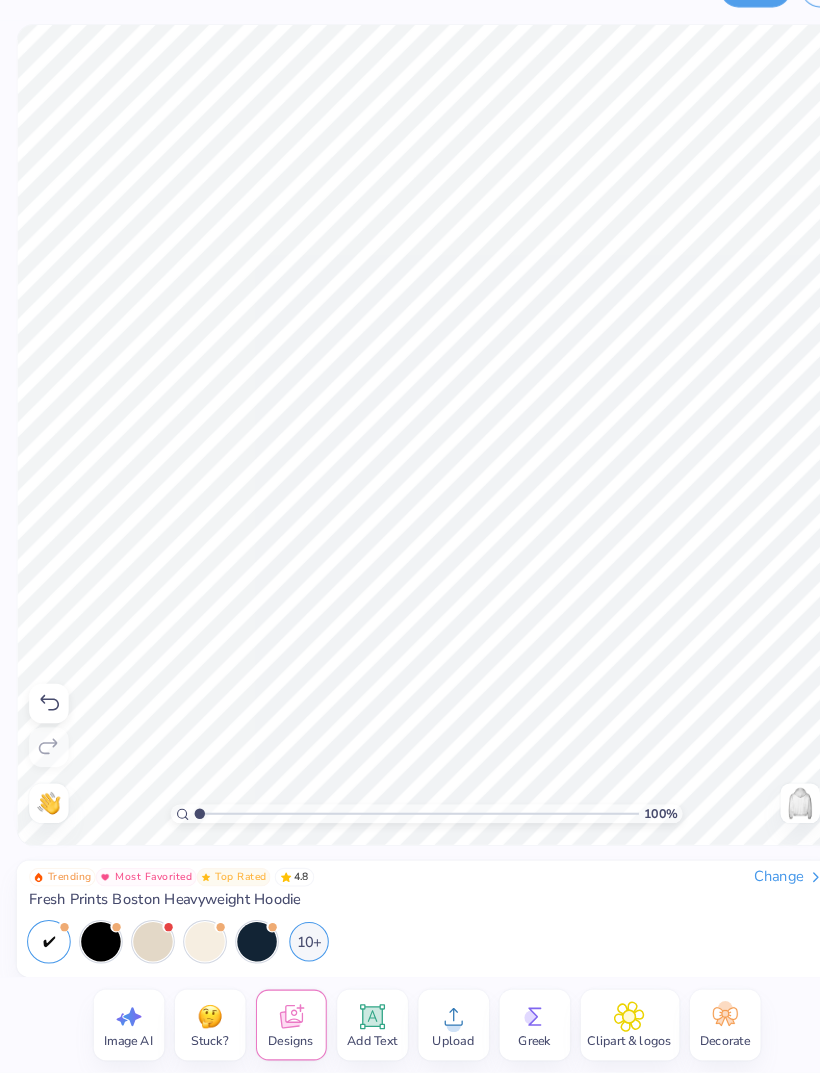 click at bounding box center [769, 814] 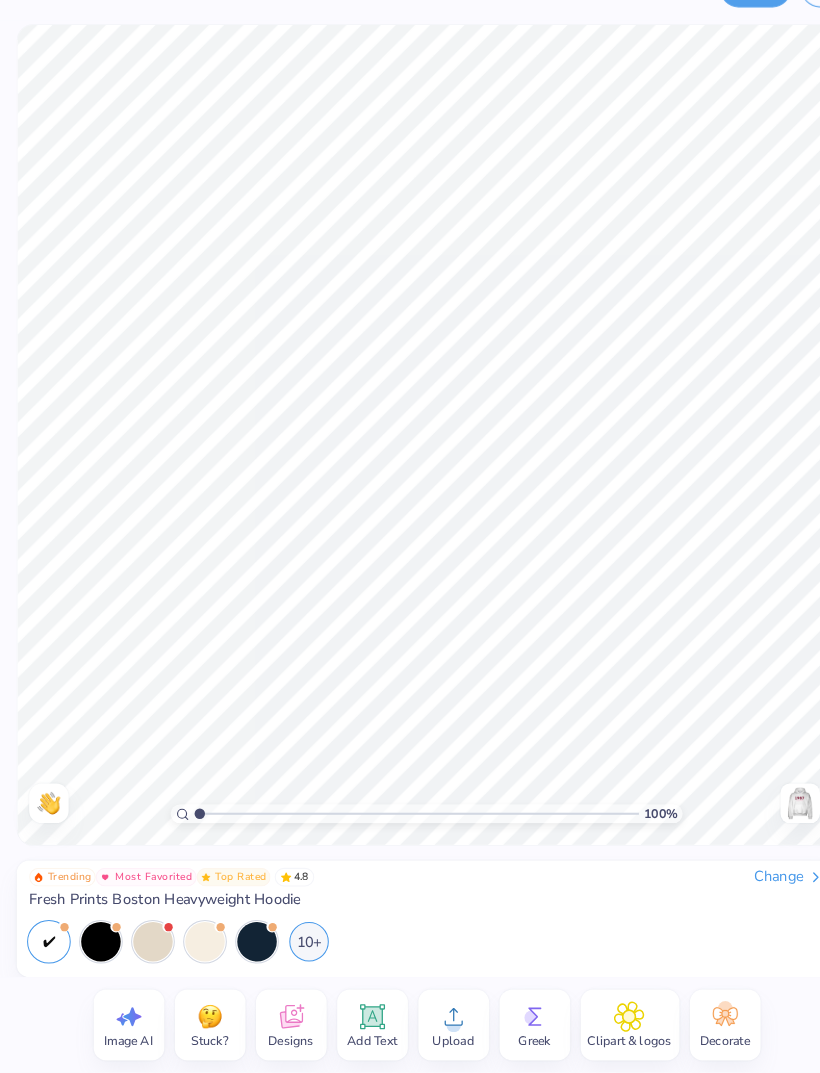 click 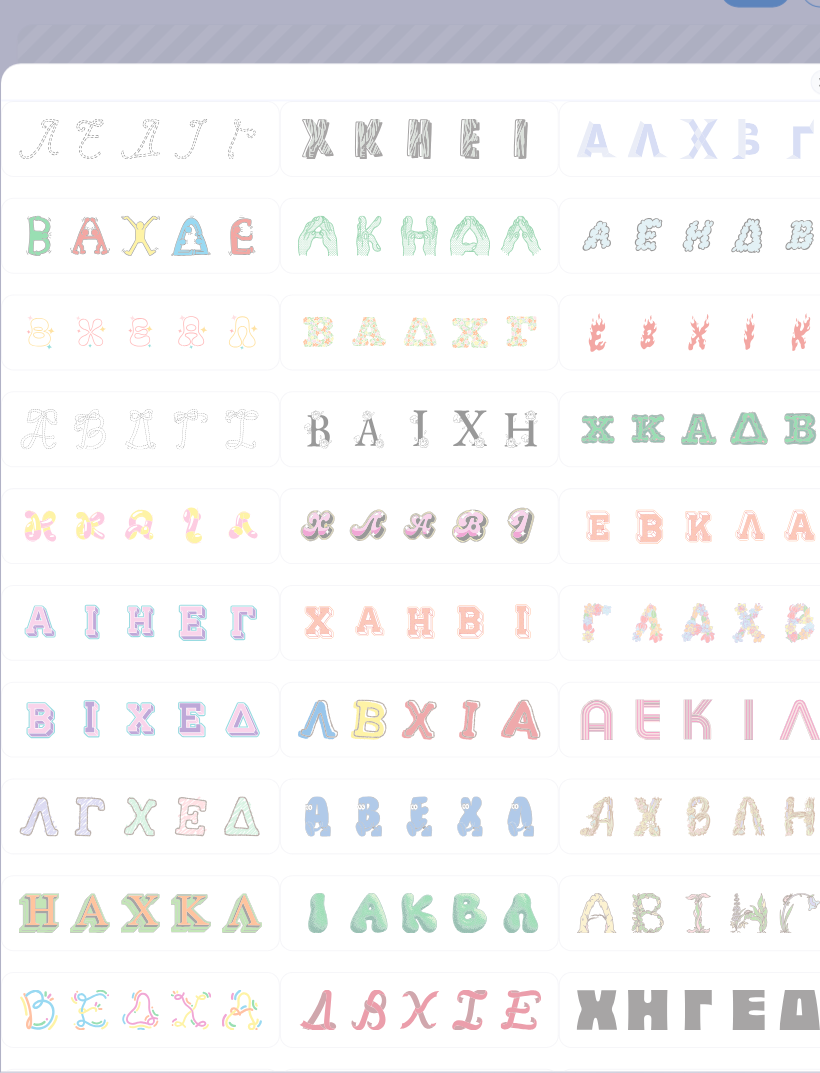 scroll, scrollTop: 0, scrollLeft: 0, axis: both 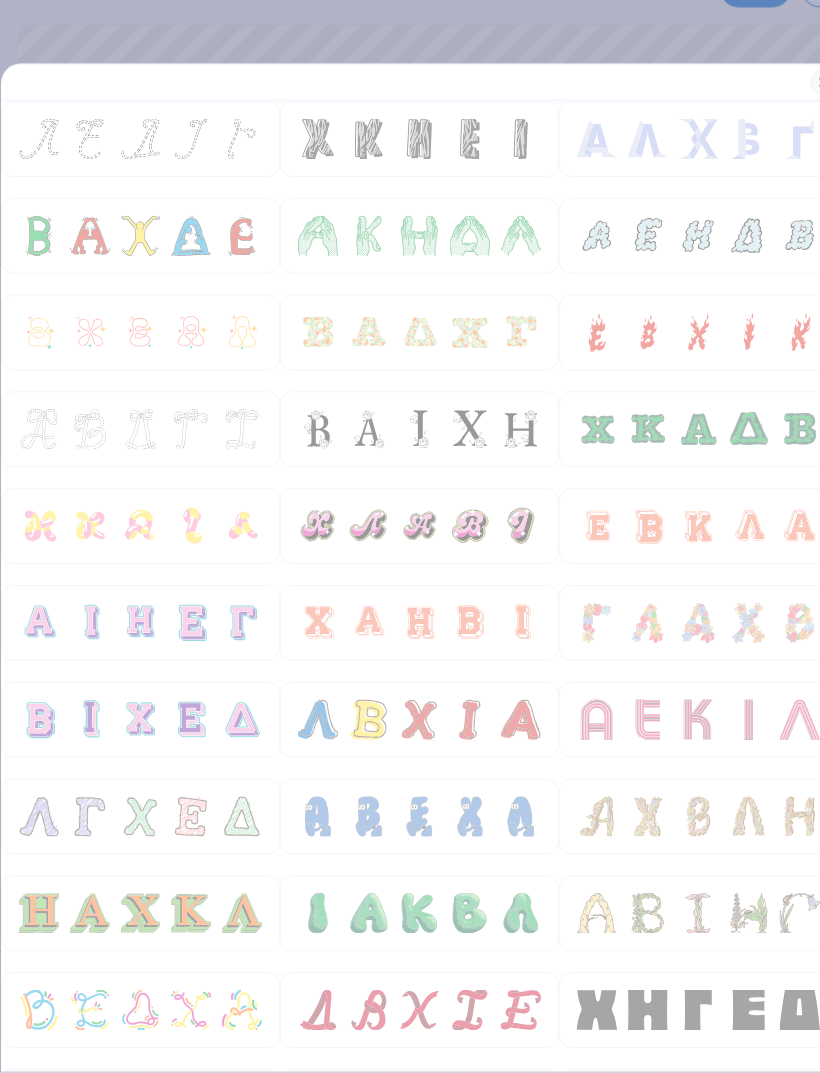 click at bounding box center [410, 536] 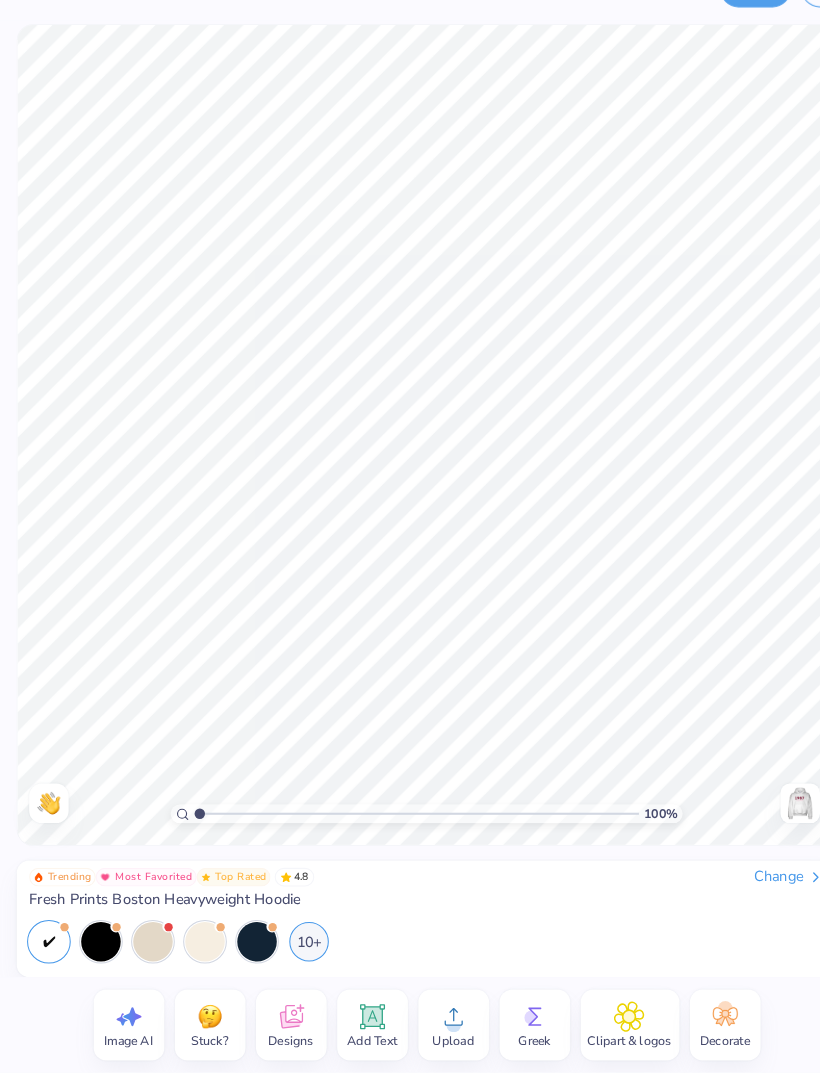 click on "Clipart & logos" at bounding box center (605, 1027) 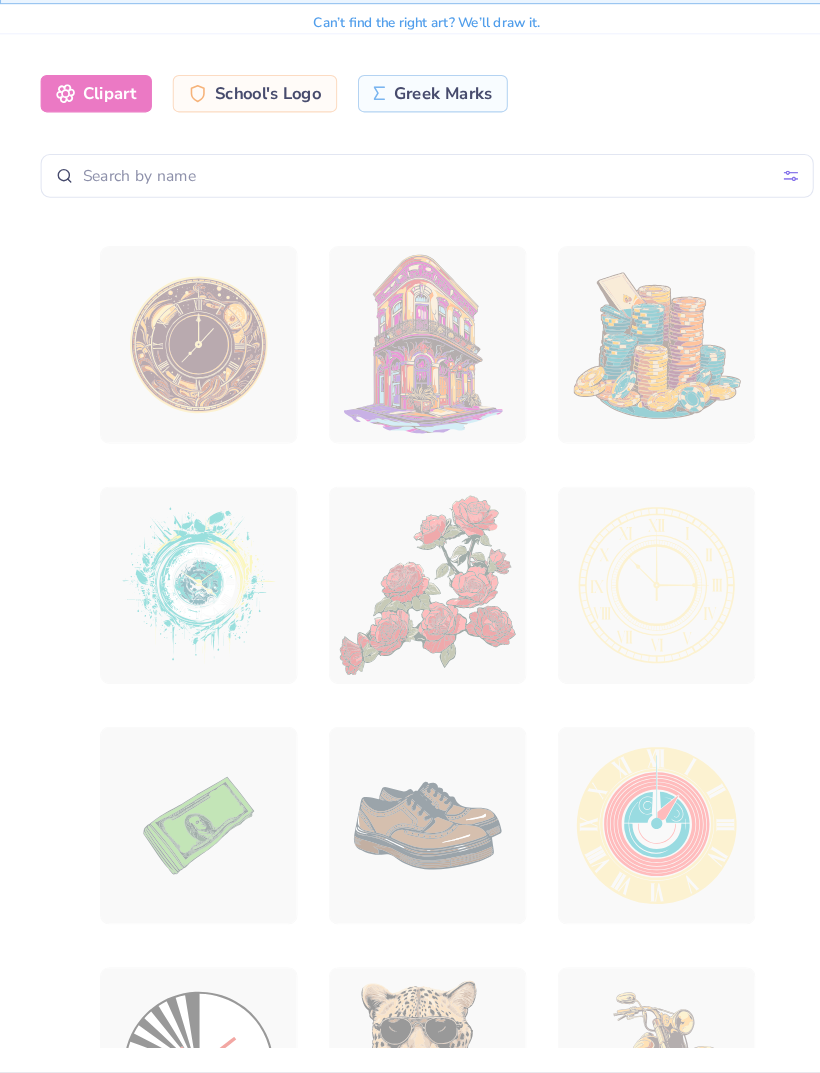 click at bounding box center [410, 604] 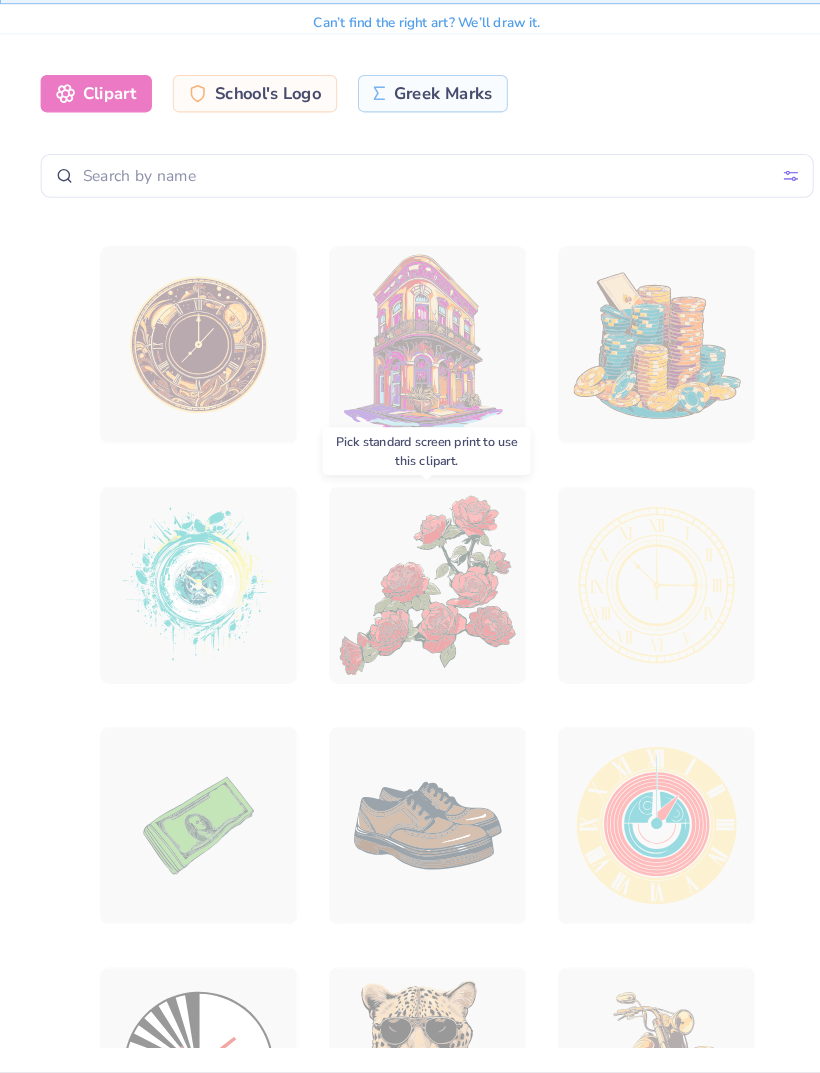 click at bounding box center (410, 604) 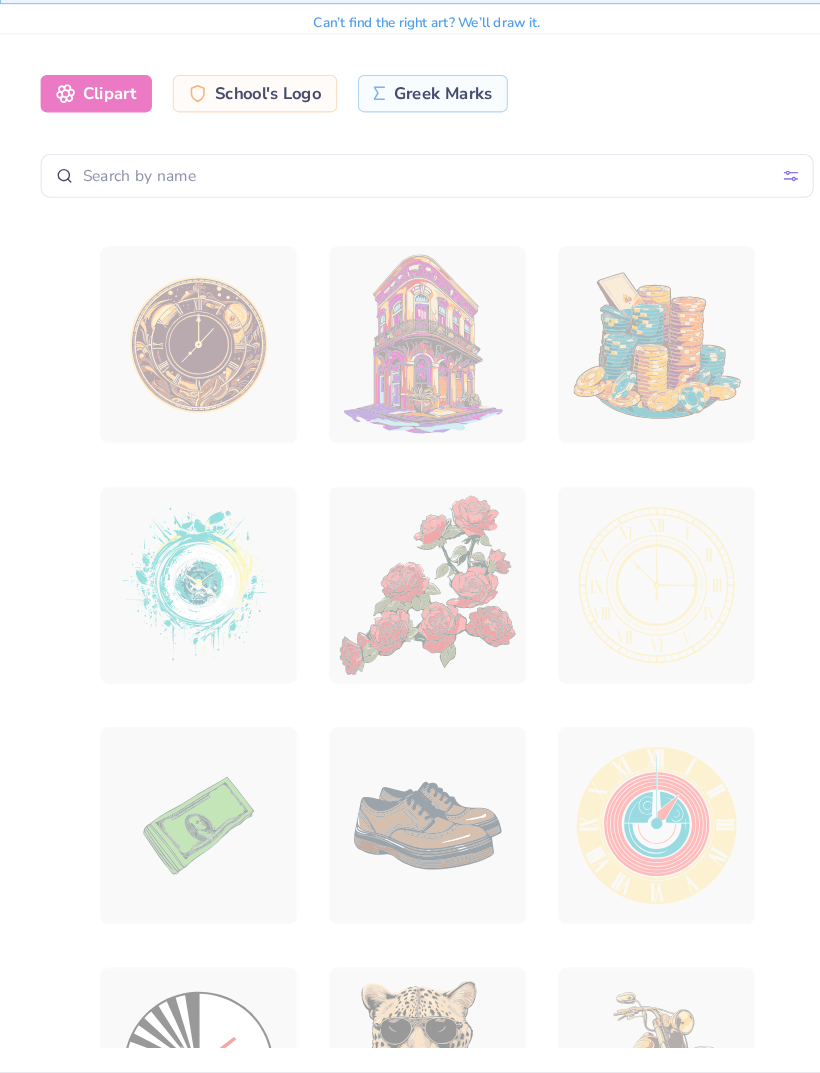 click at bounding box center [410, 604] 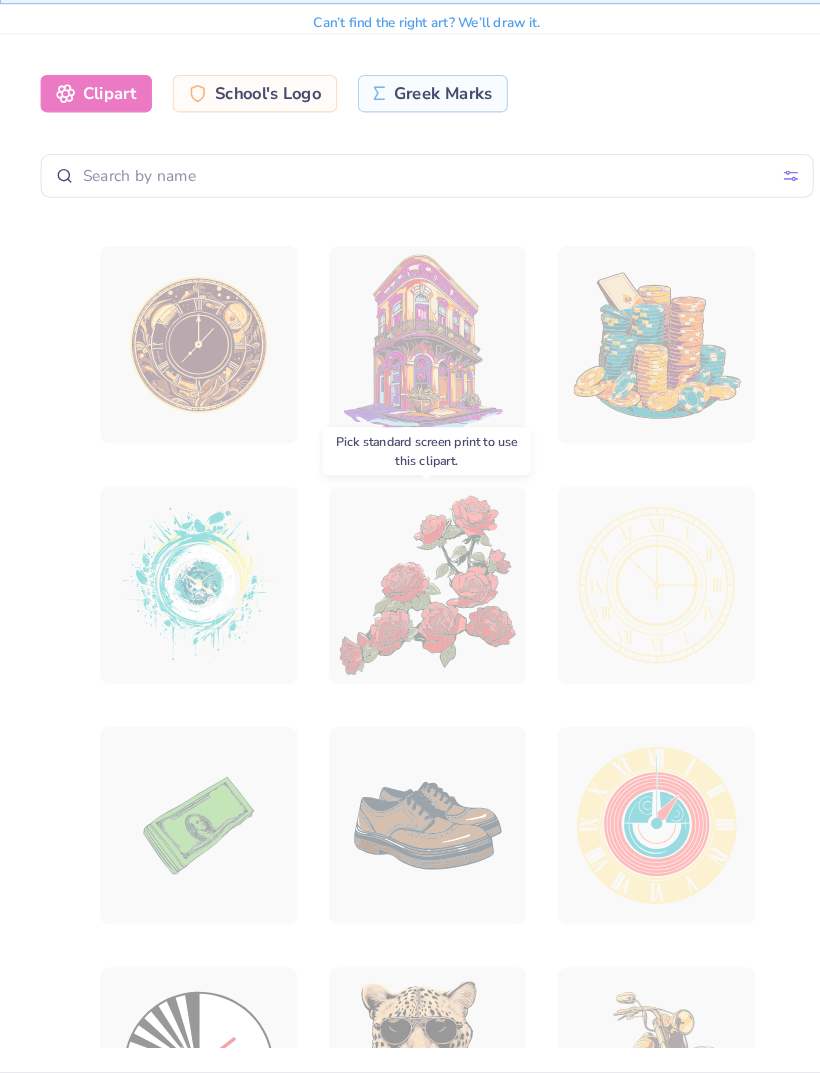 click at bounding box center [410, 604] 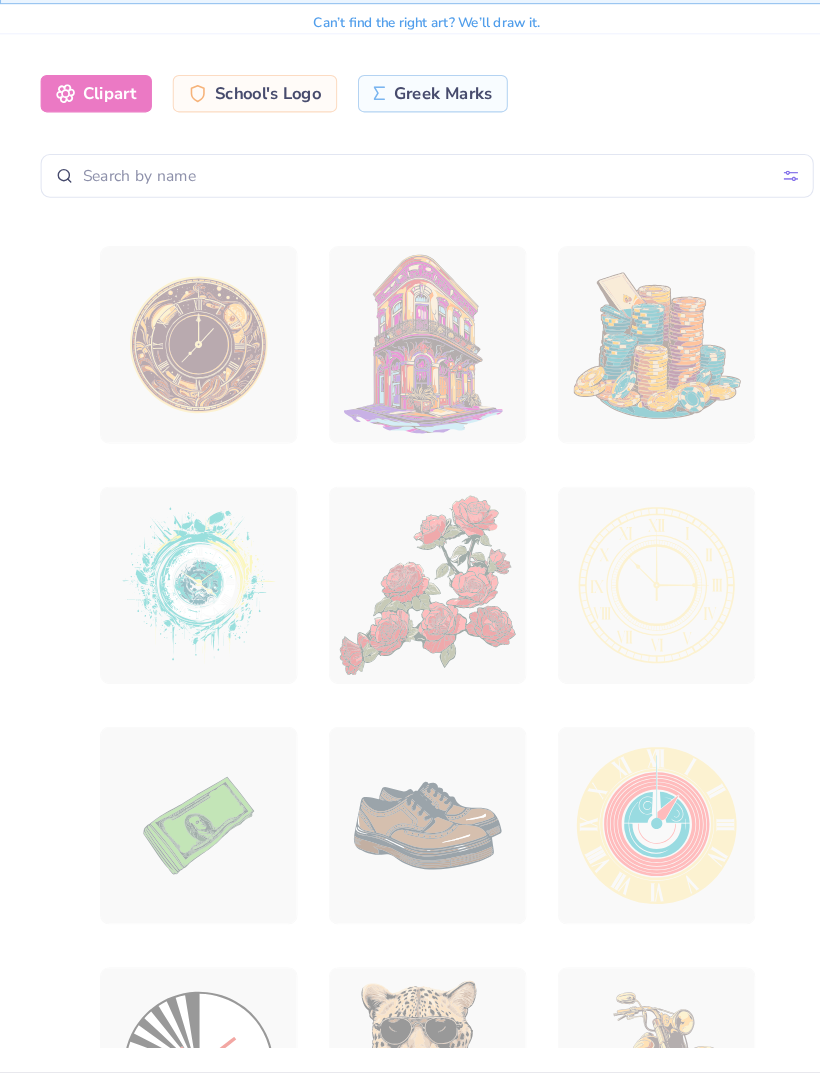click at bounding box center [410, 604] 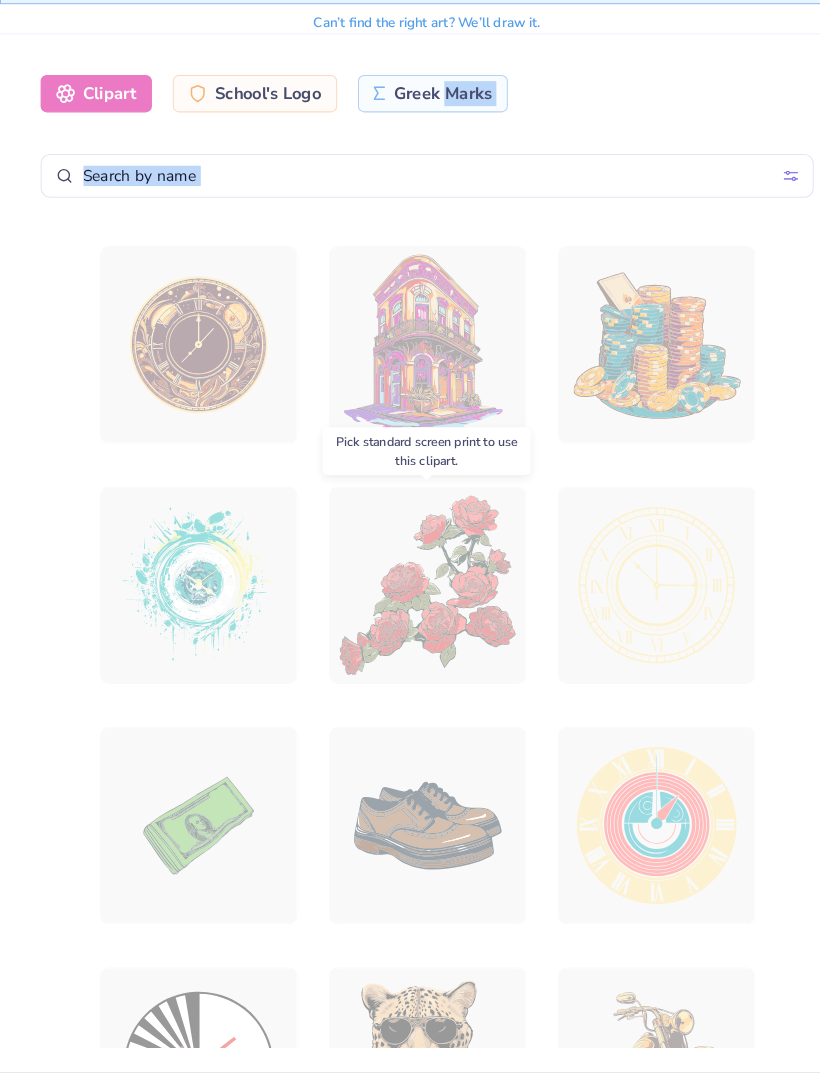 click at bounding box center (410, 624) 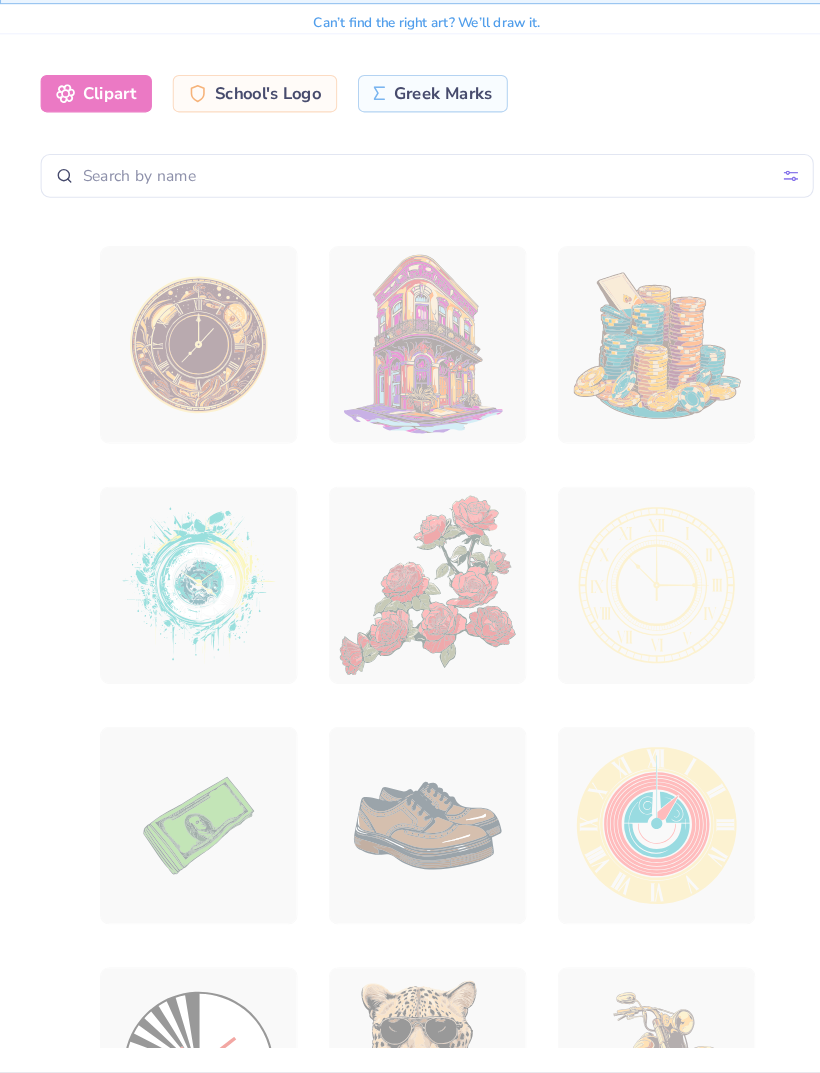 click at bounding box center (410, 604) 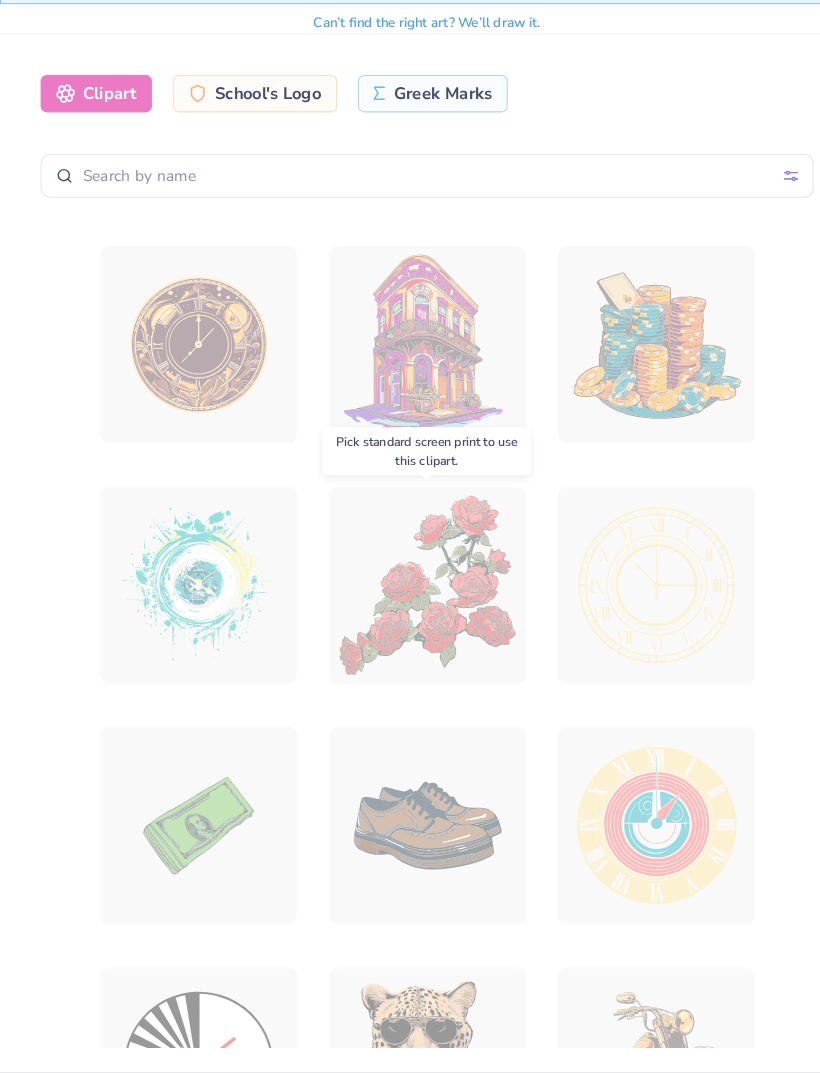 click at bounding box center (410, 604) 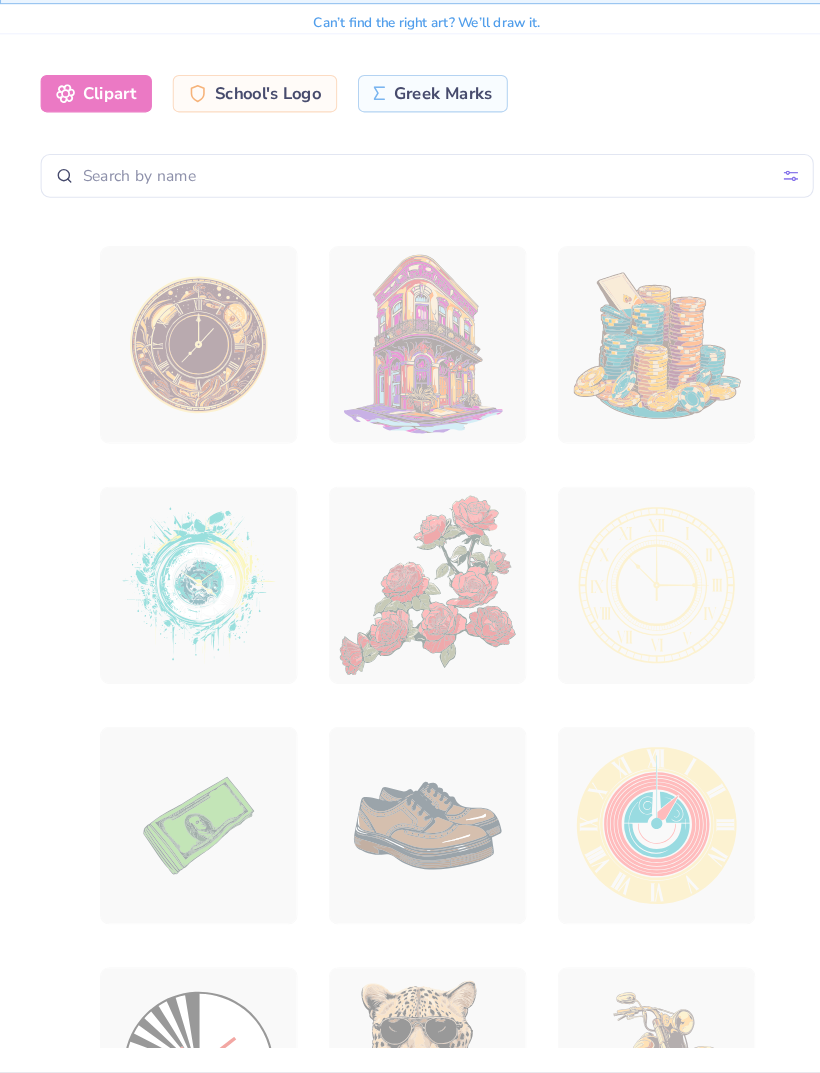scroll, scrollTop: 0, scrollLeft: 0, axis: both 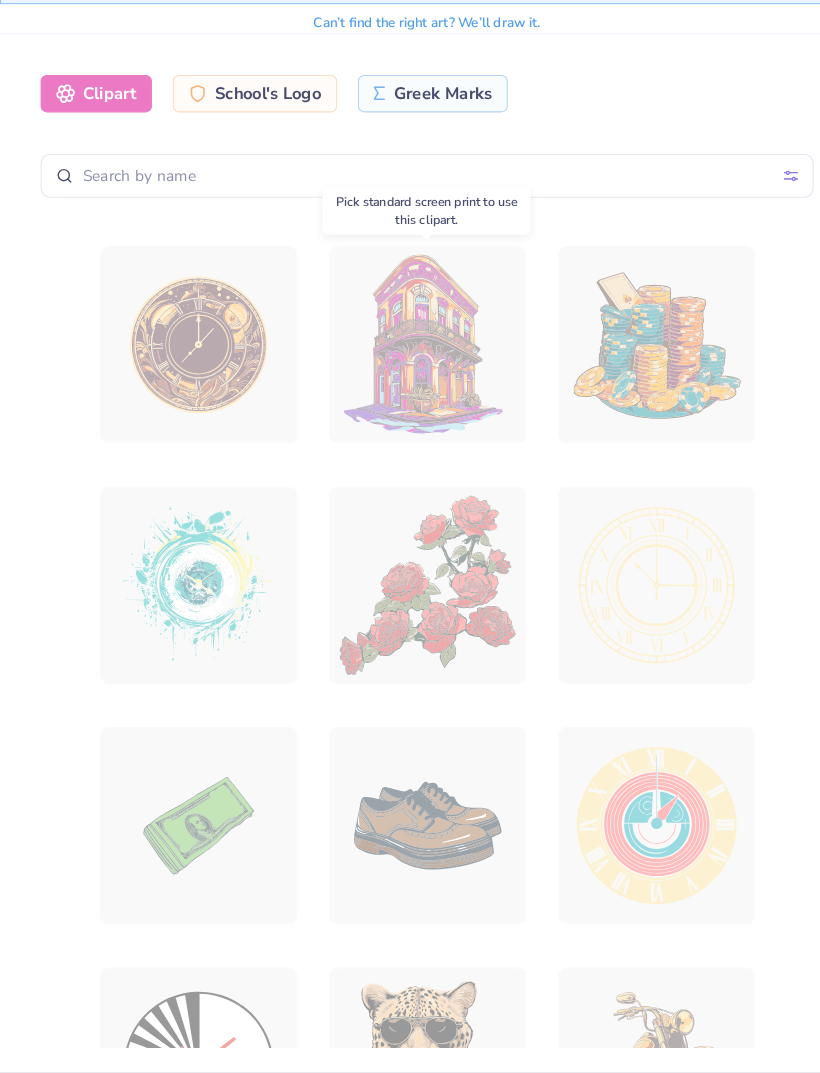 click at bounding box center (410, 604) 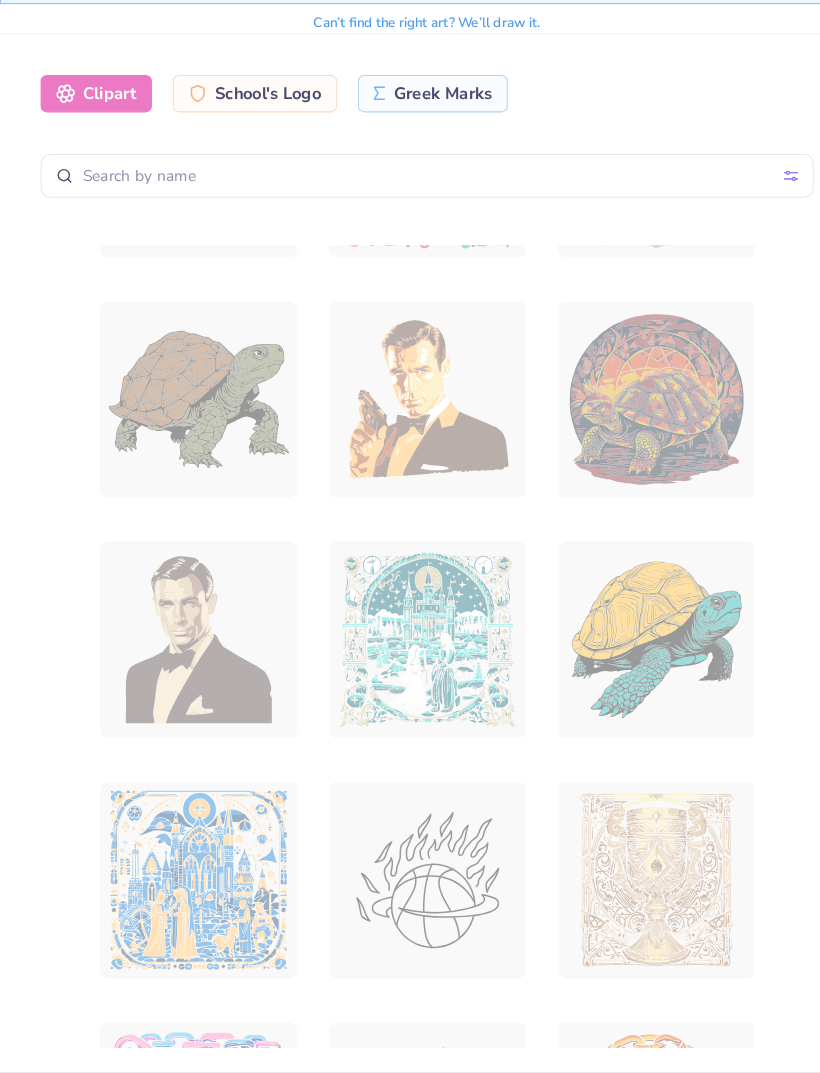 scroll, scrollTop: 2514, scrollLeft: 0, axis: vertical 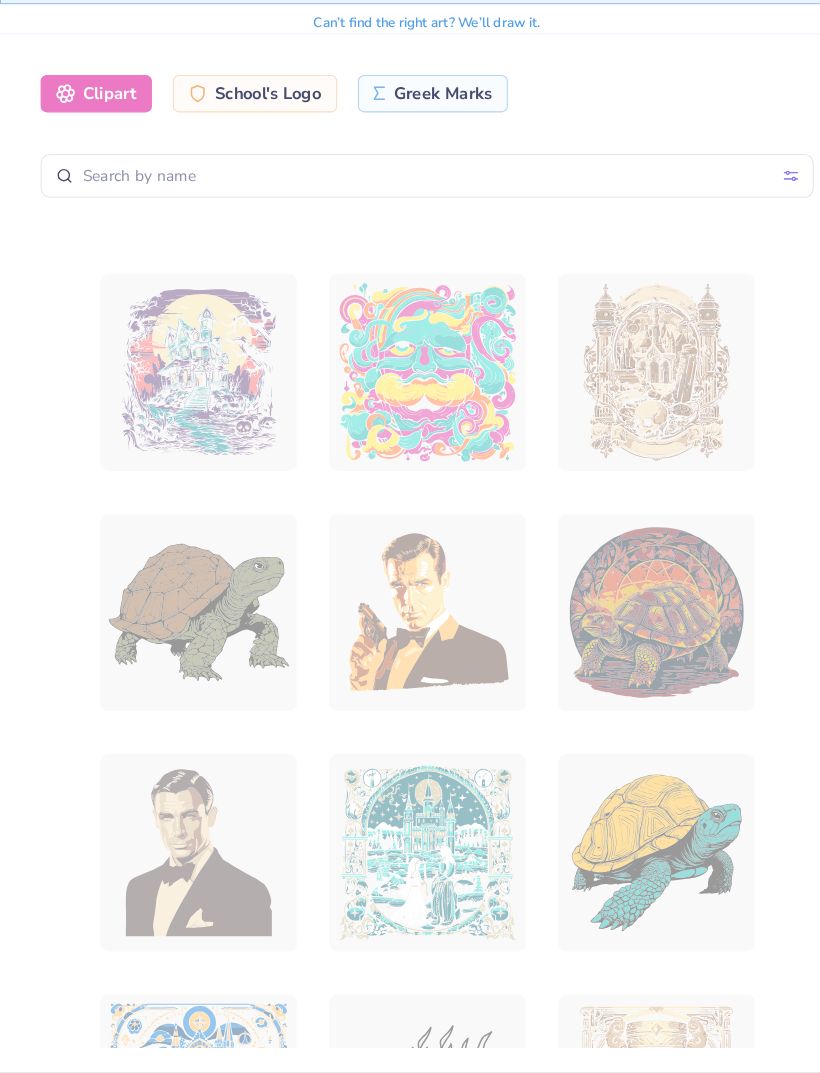click on "Greek Marks" at bounding box center (416, 132) 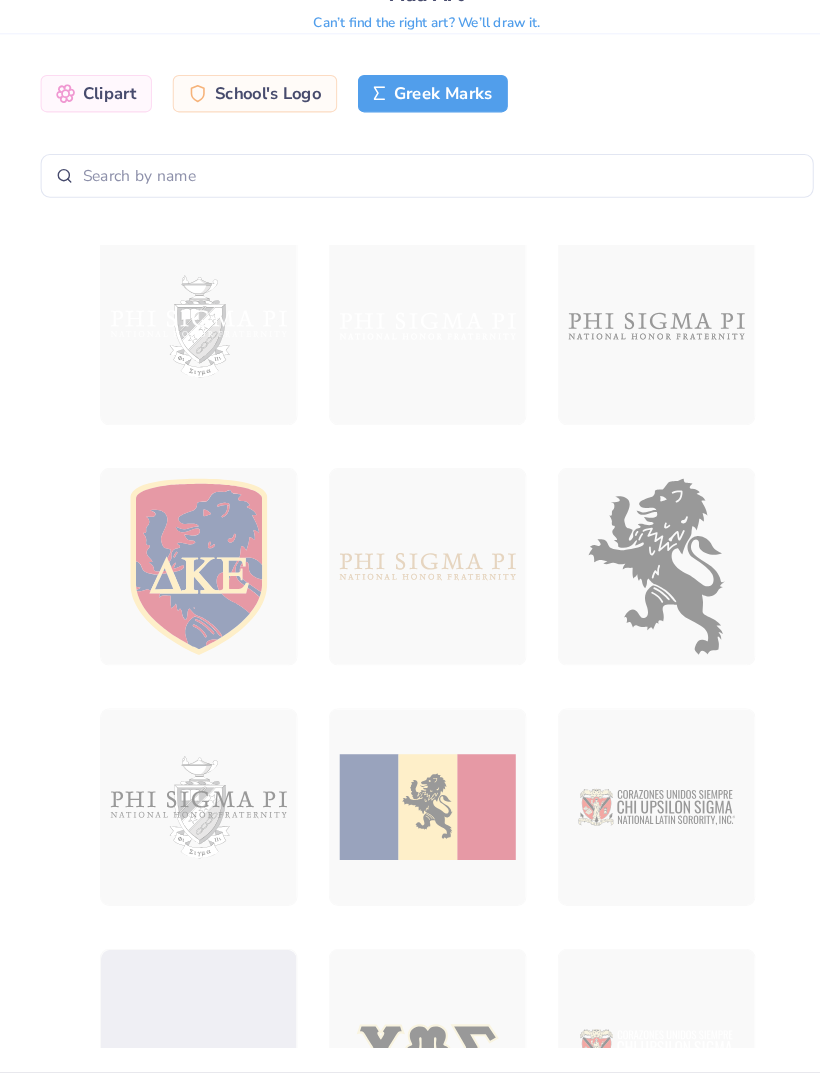 scroll, scrollTop: 940, scrollLeft: 0, axis: vertical 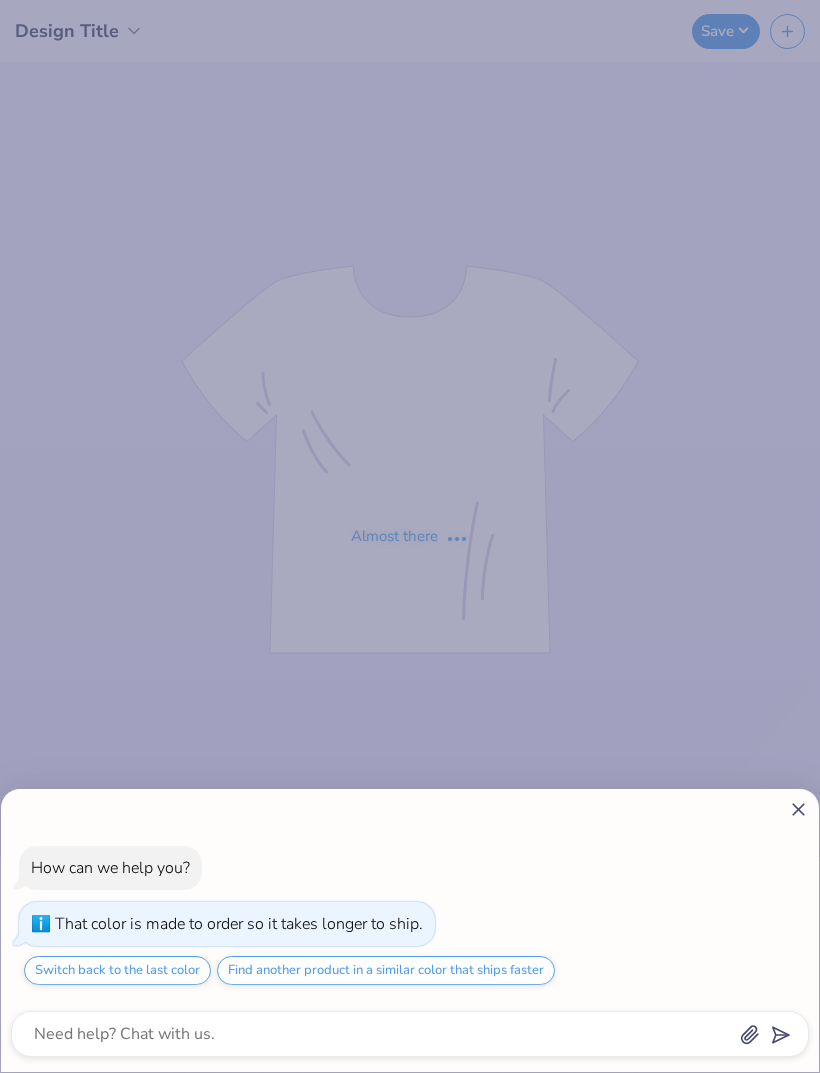 click 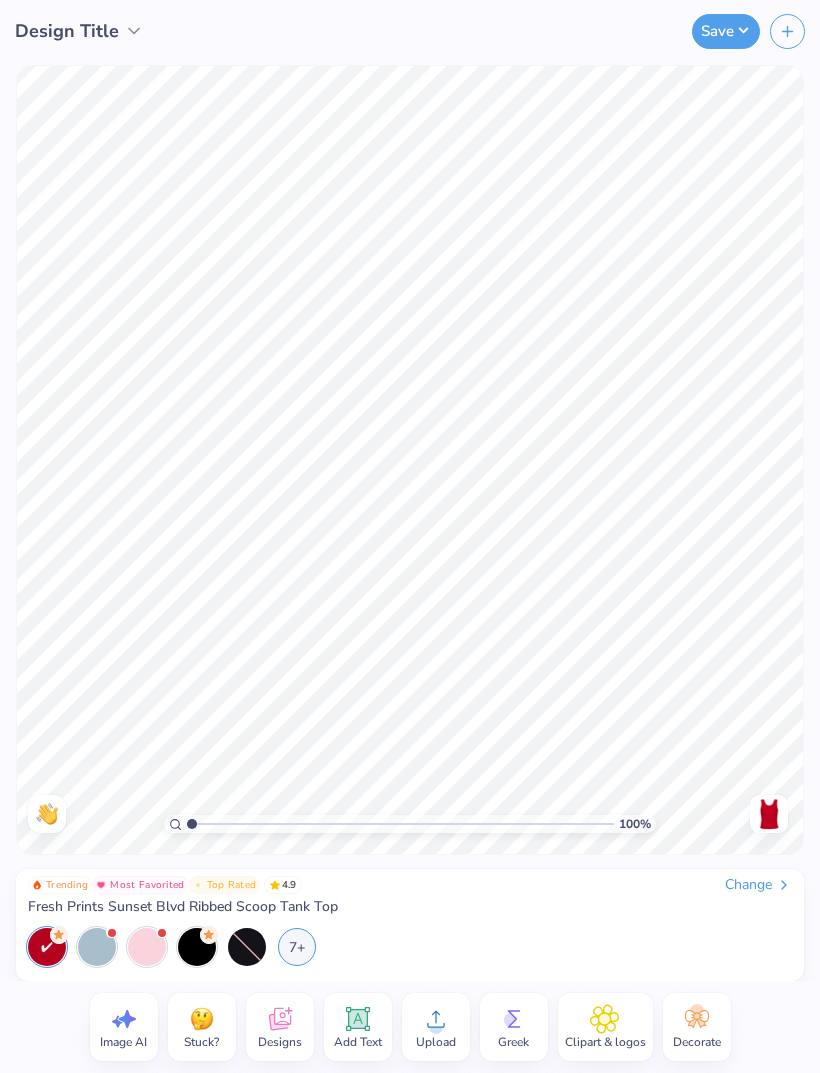 click on "Change" at bounding box center (758, 885) 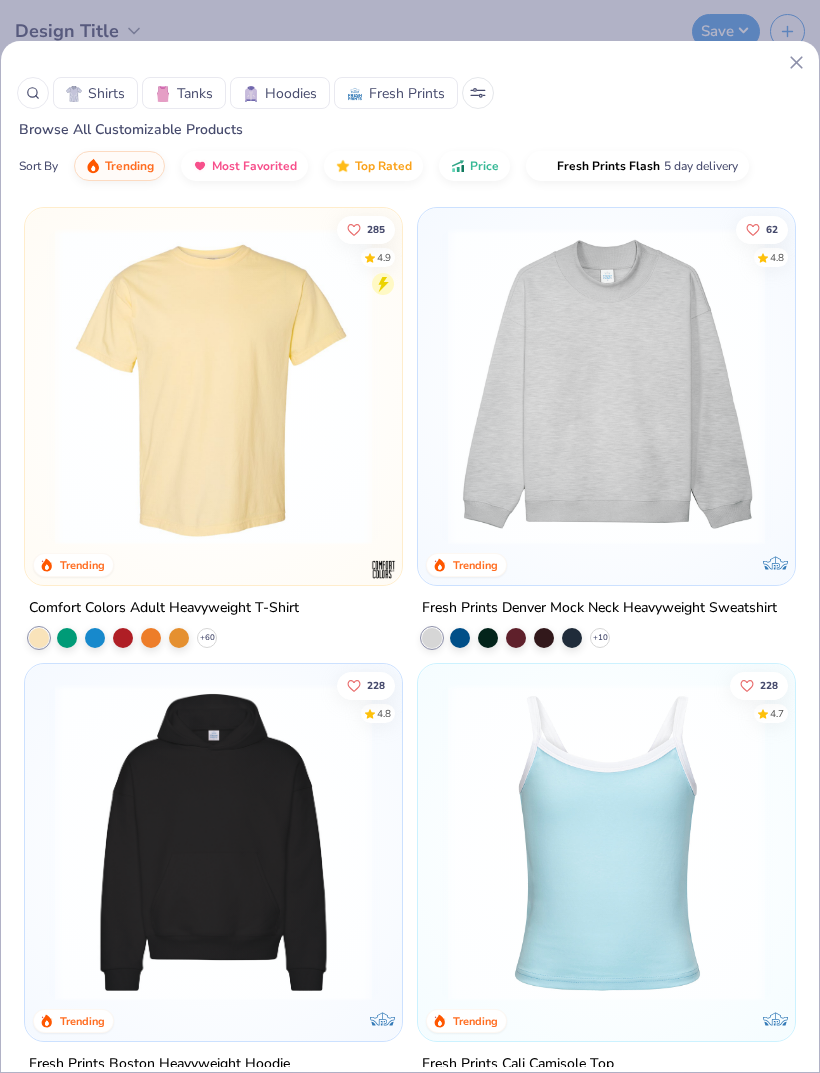 click on "Shirts" at bounding box center [106, 93] 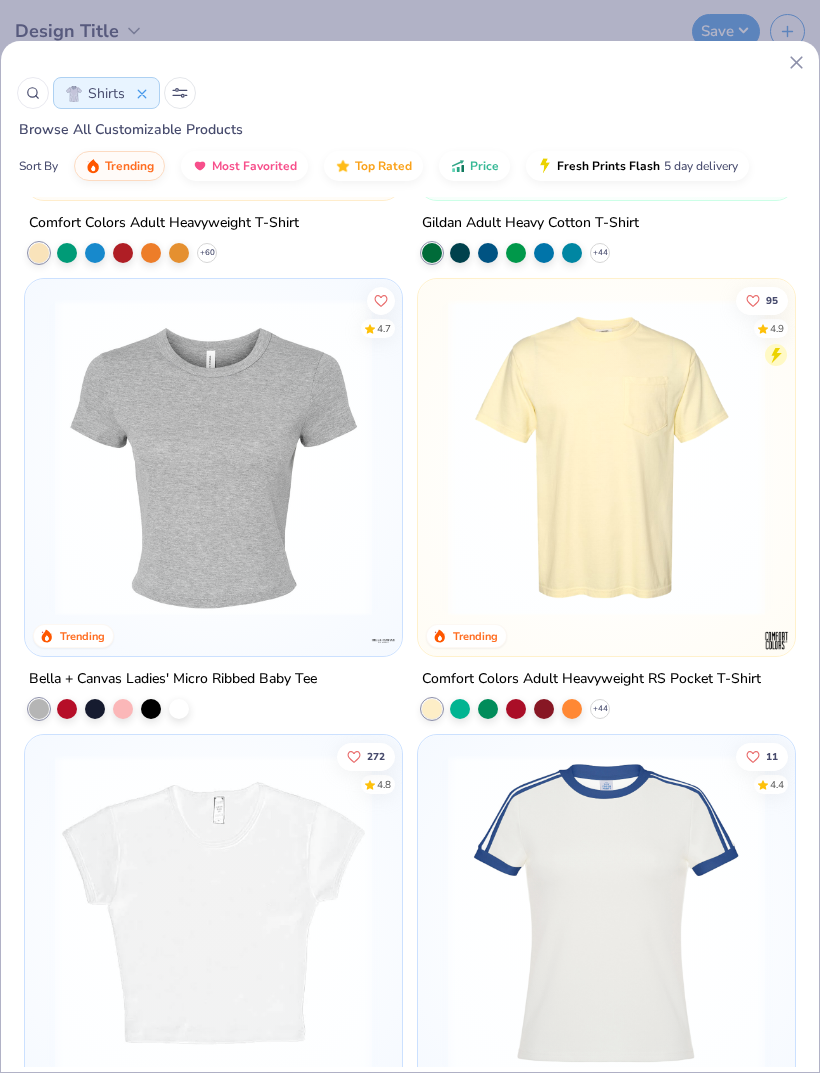 scroll, scrollTop: 390, scrollLeft: 0, axis: vertical 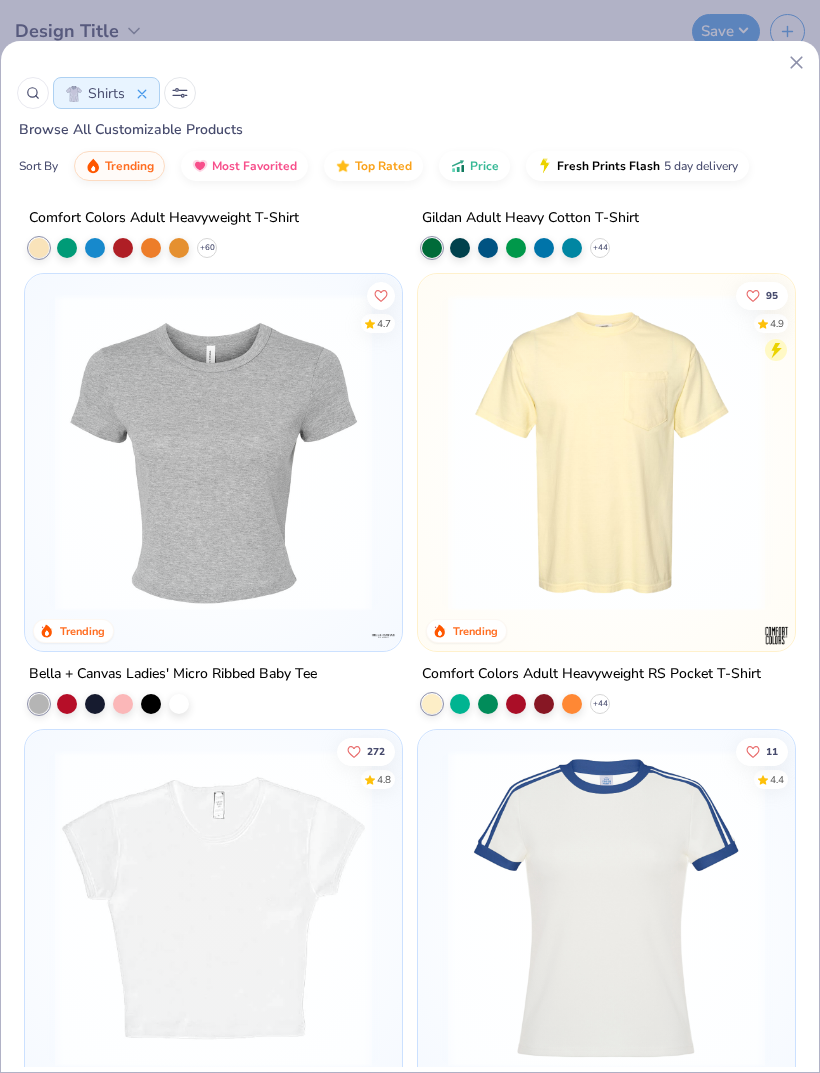 click at bounding box center [123, 704] 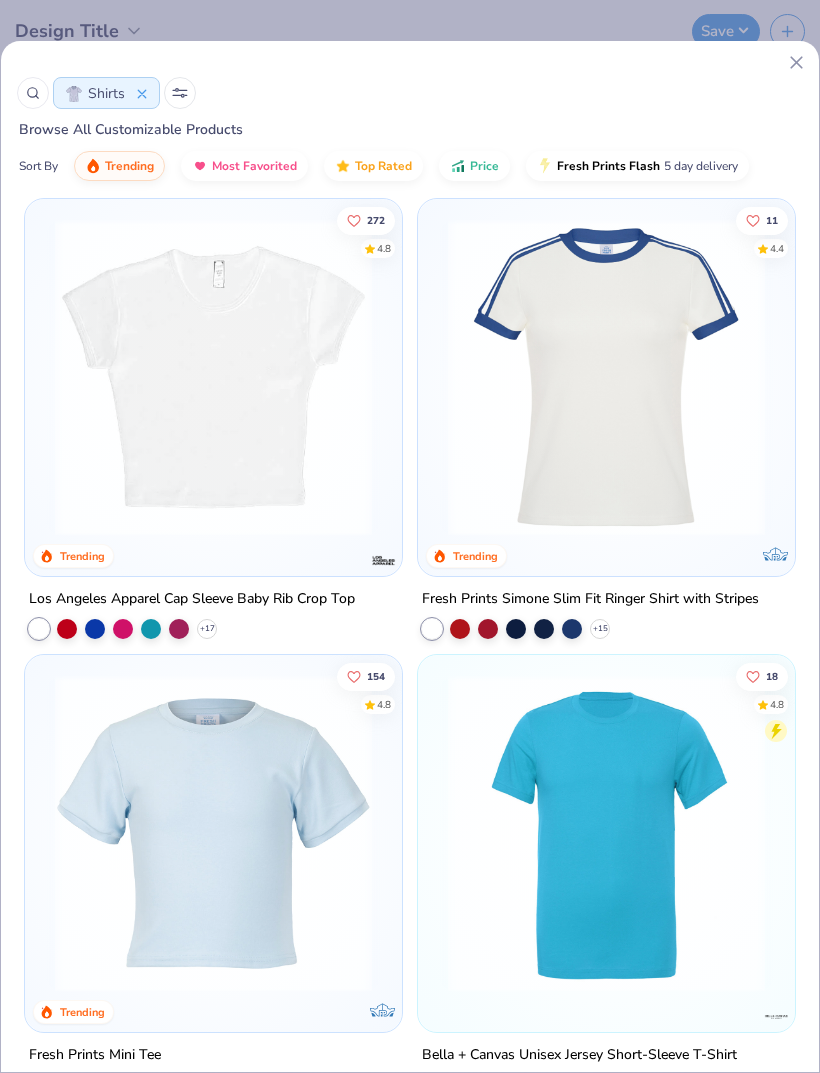 scroll, scrollTop: 906, scrollLeft: 0, axis: vertical 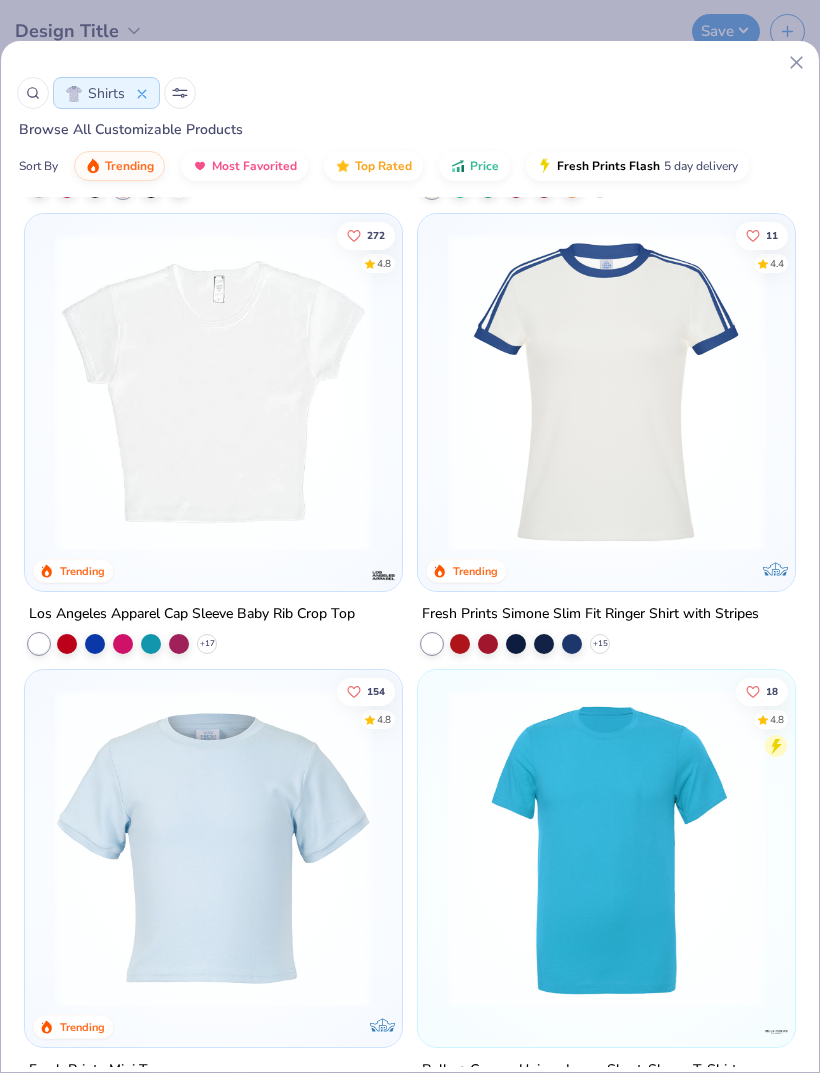click at bounding box center [179, 644] 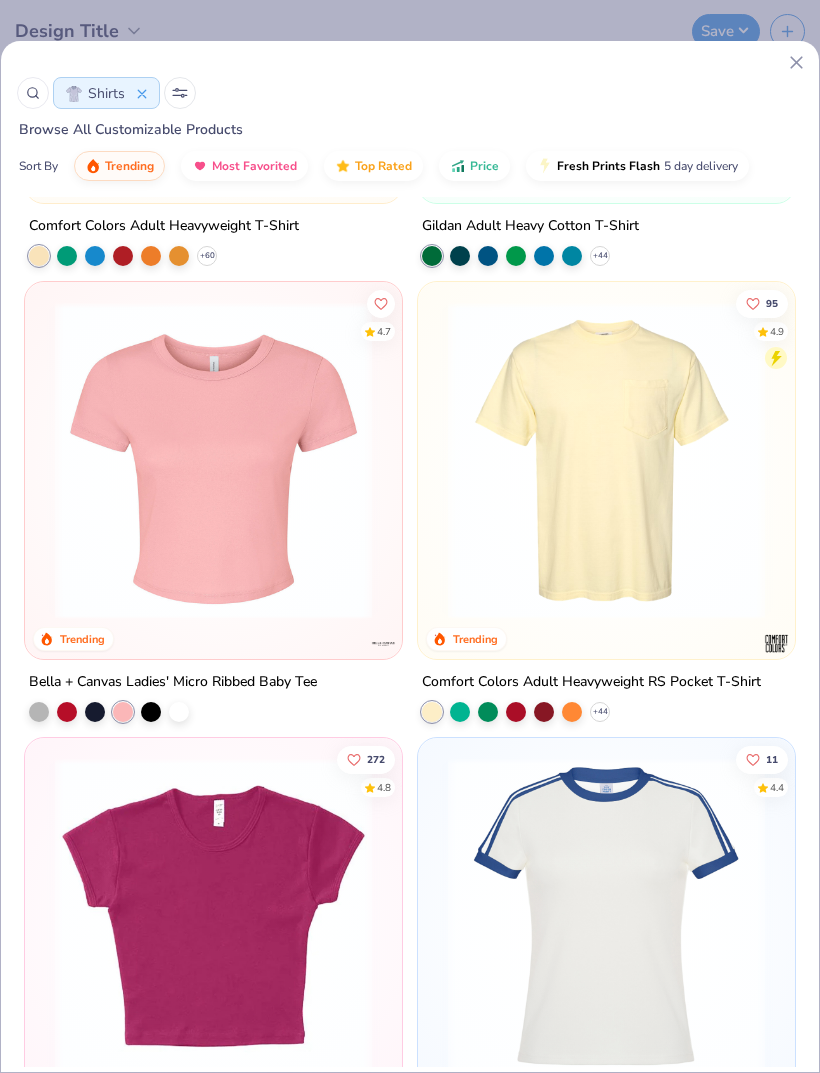 scroll, scrollTop: 381, scrollLeft: 0, axis: vertical 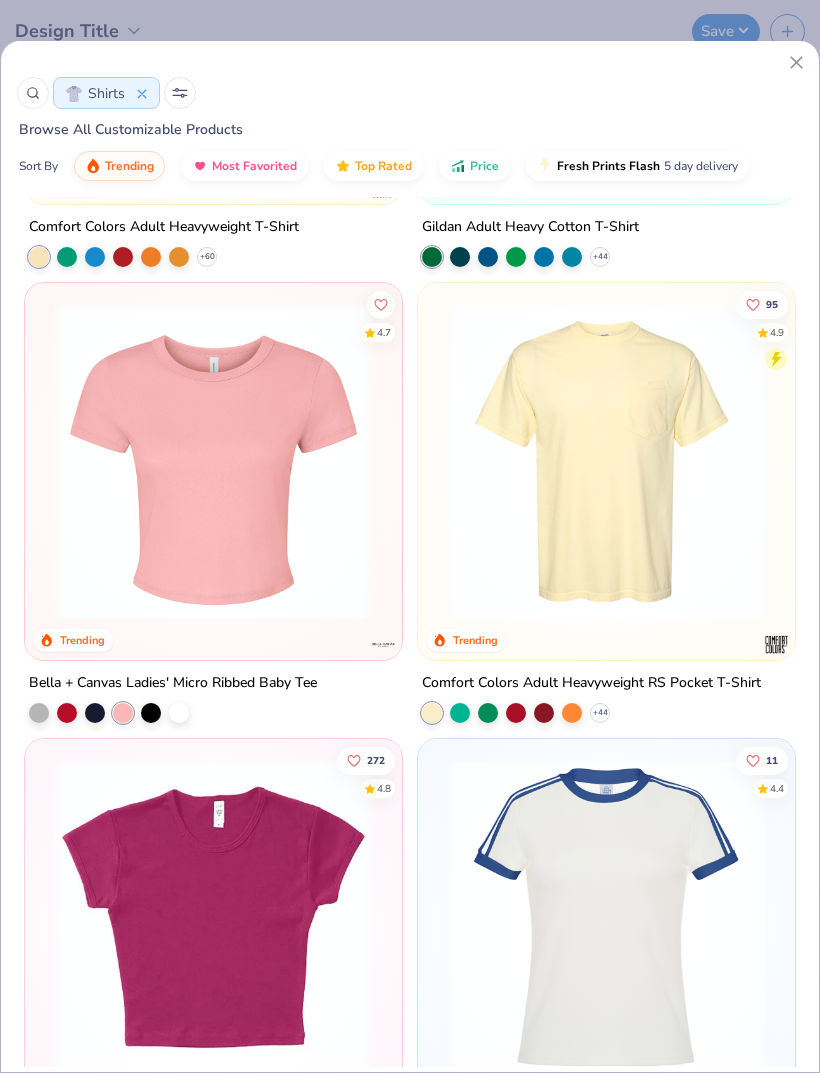 click at bounding box center [213, 461] 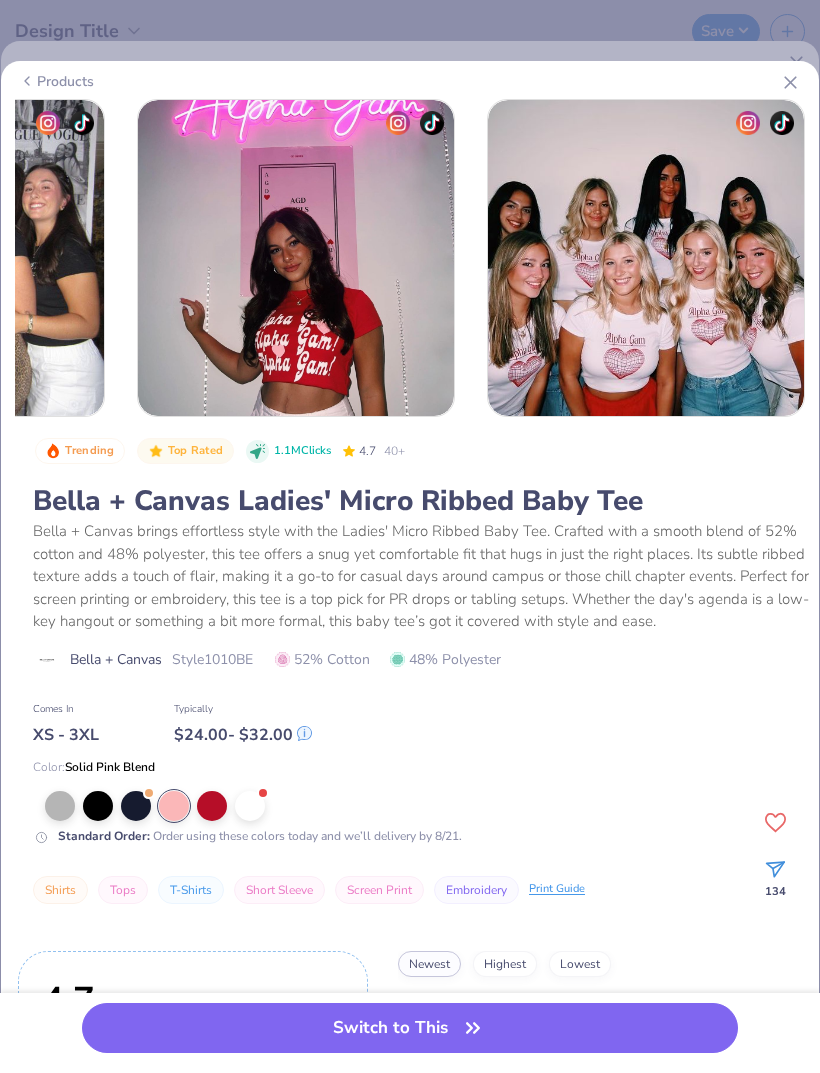 scroll, scrollTop: 0, scrollLeft: 1646, axis: horizontal 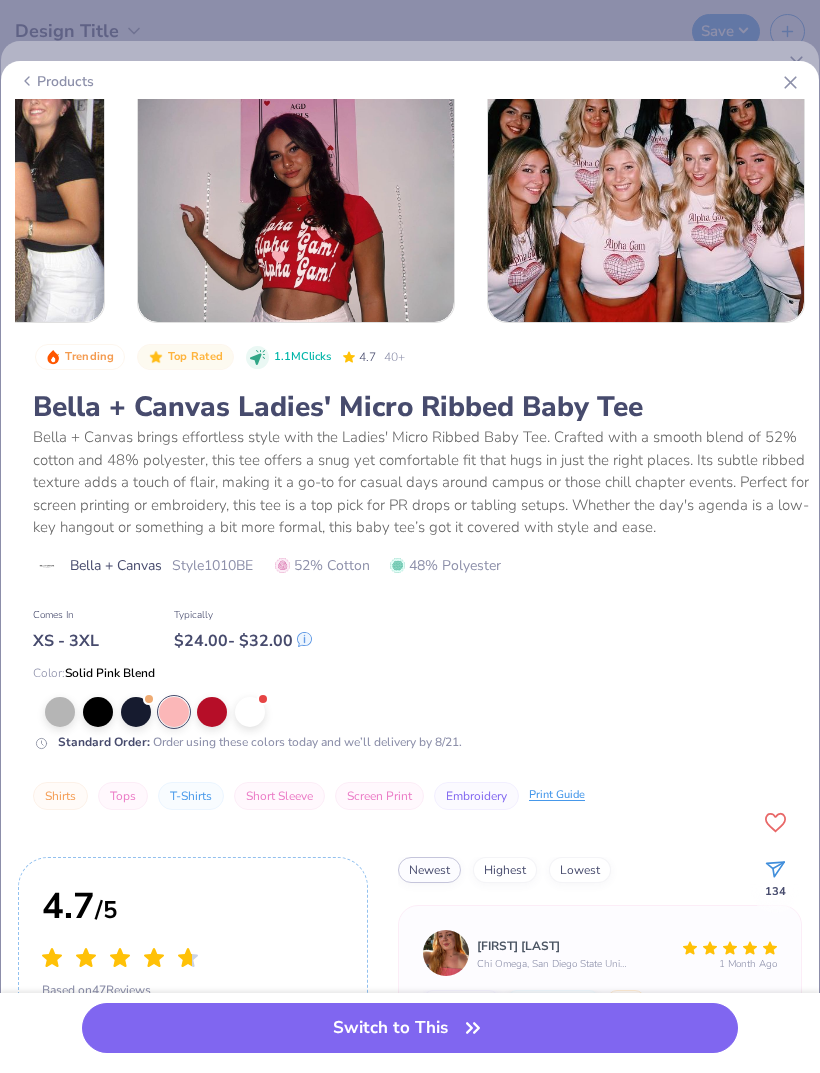 click 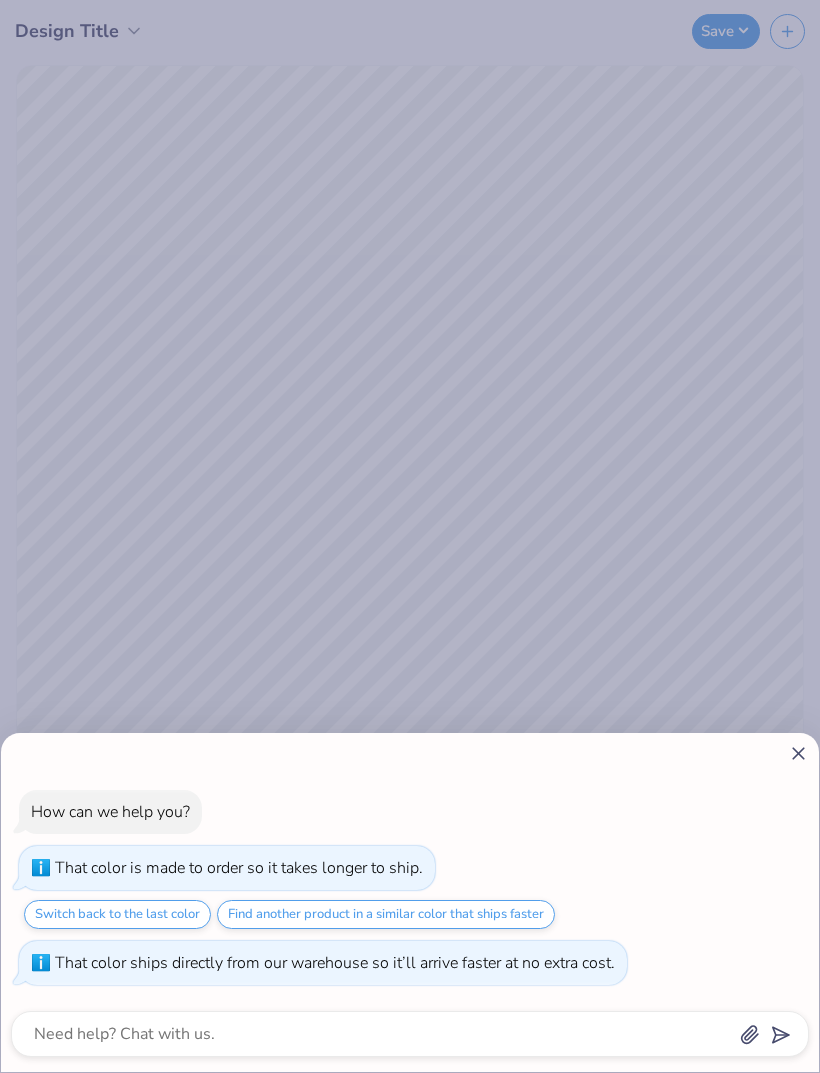 click on "How can we help you? That color is made to order so it takes longer to ship. Switch back to the last color Find another product in a similar color that ships faster That color ships directly from our warehouse so it’ll arrive faster at no extra cost." at bounding box center (410, 902) 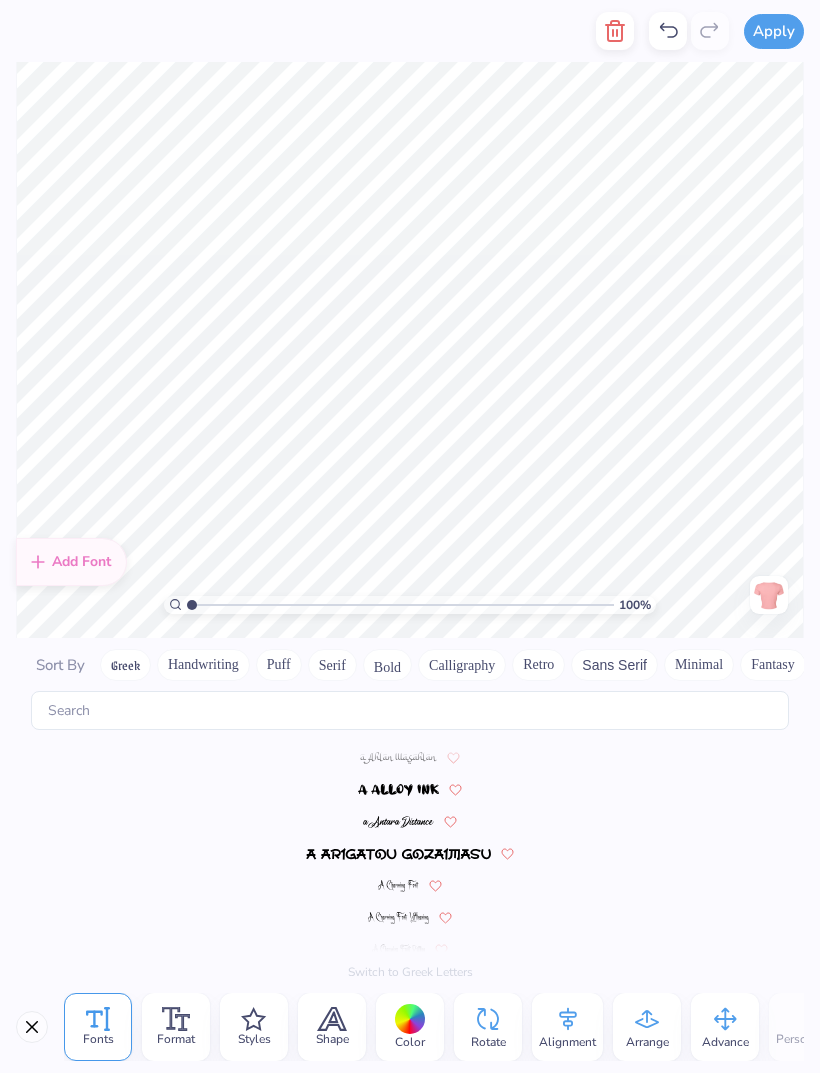 scroll, scrollTop: 9776, scrollLeft: 0, axis: vertical 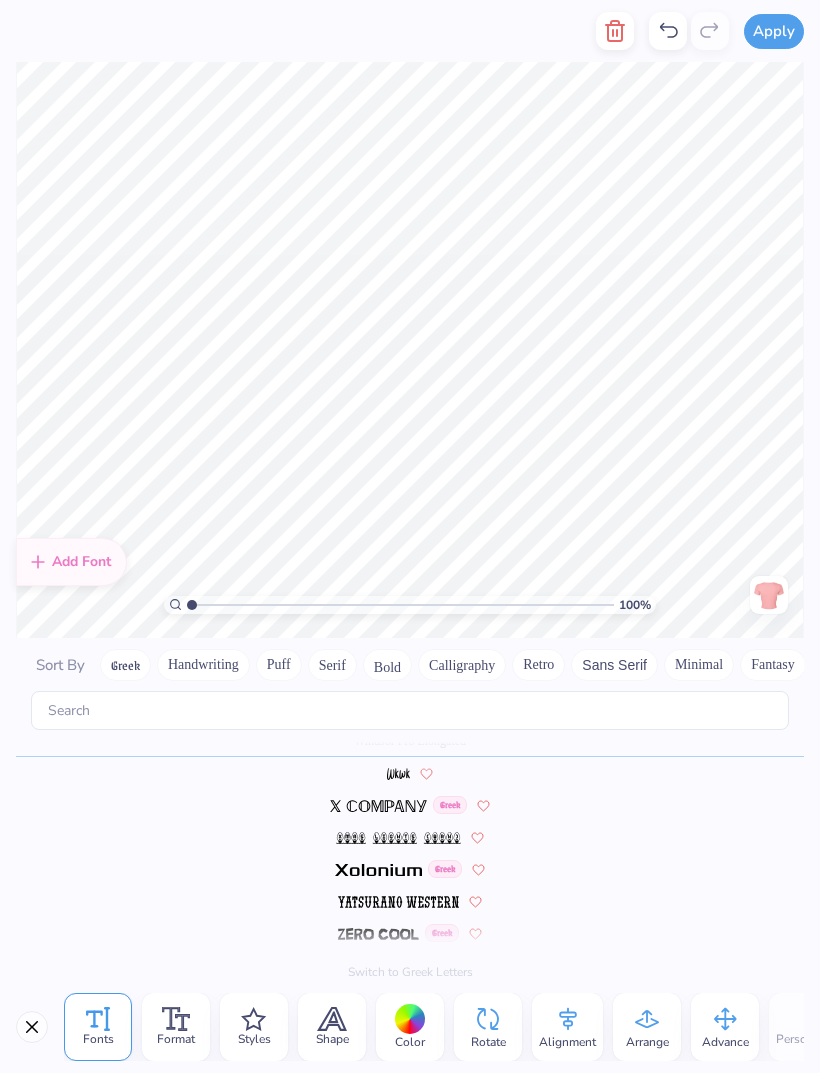 type on "C" 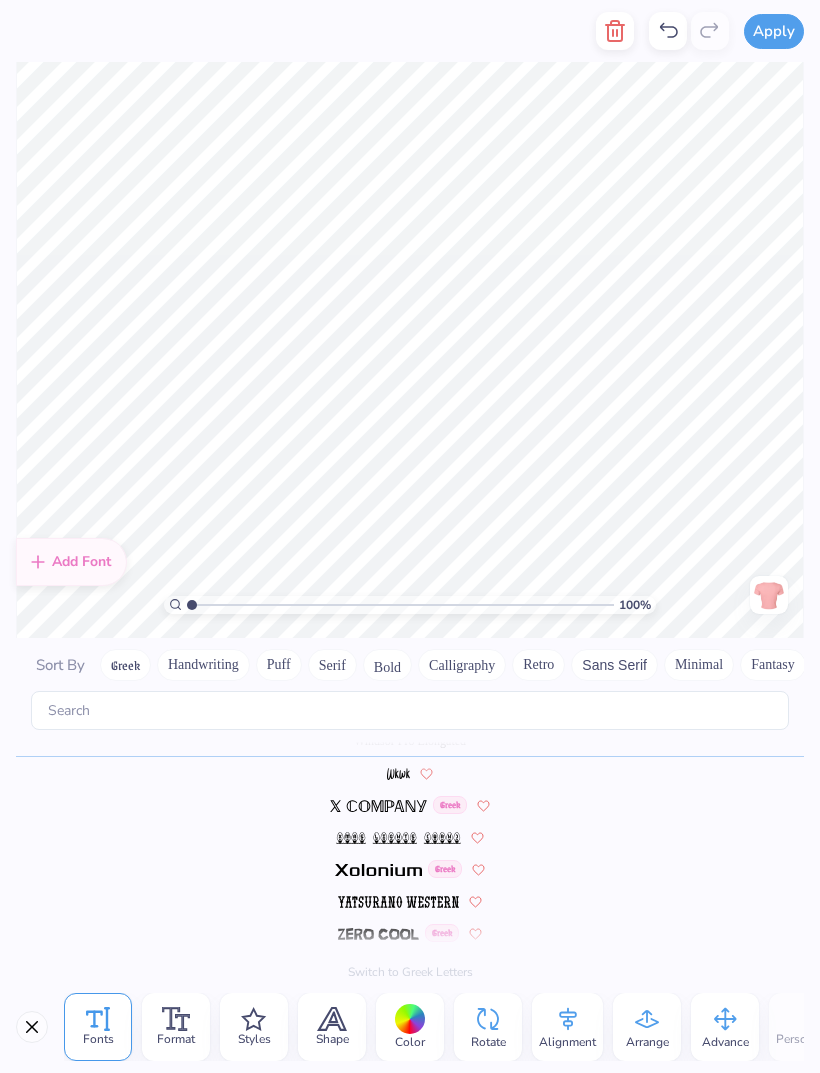 type on "k" 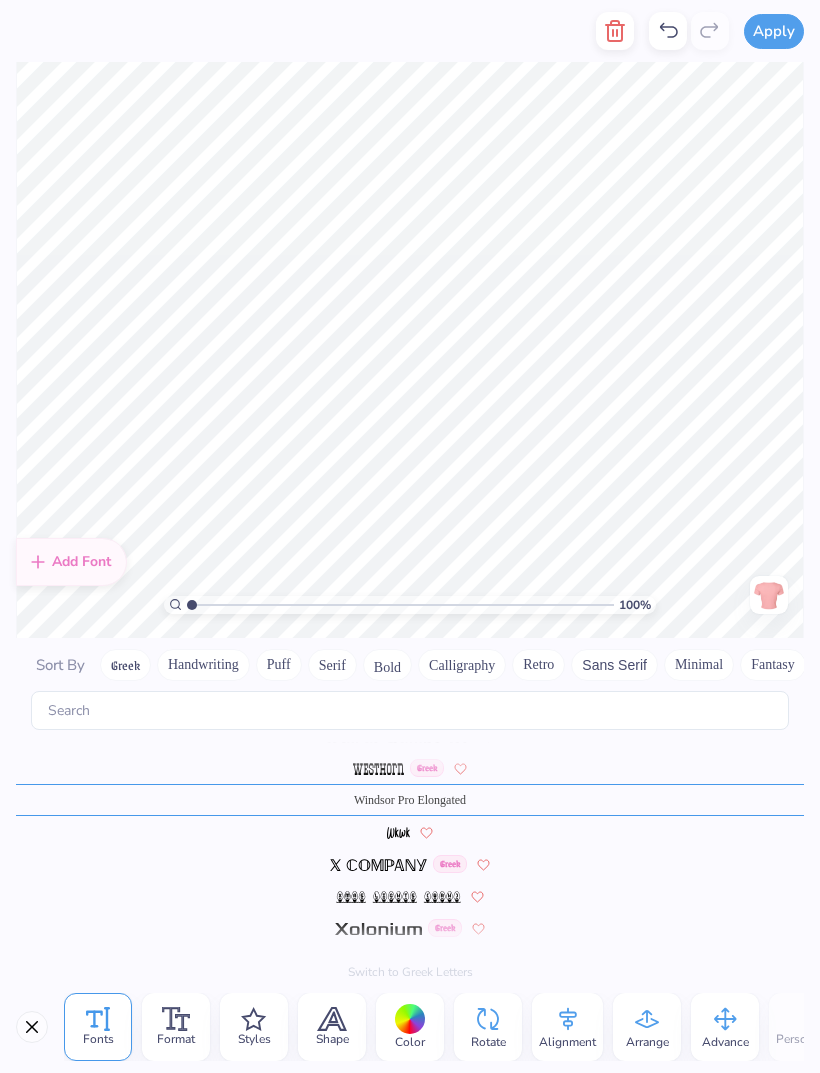 scroll, scrollTop: 9776, scrollLeft: 0, axis: vertical 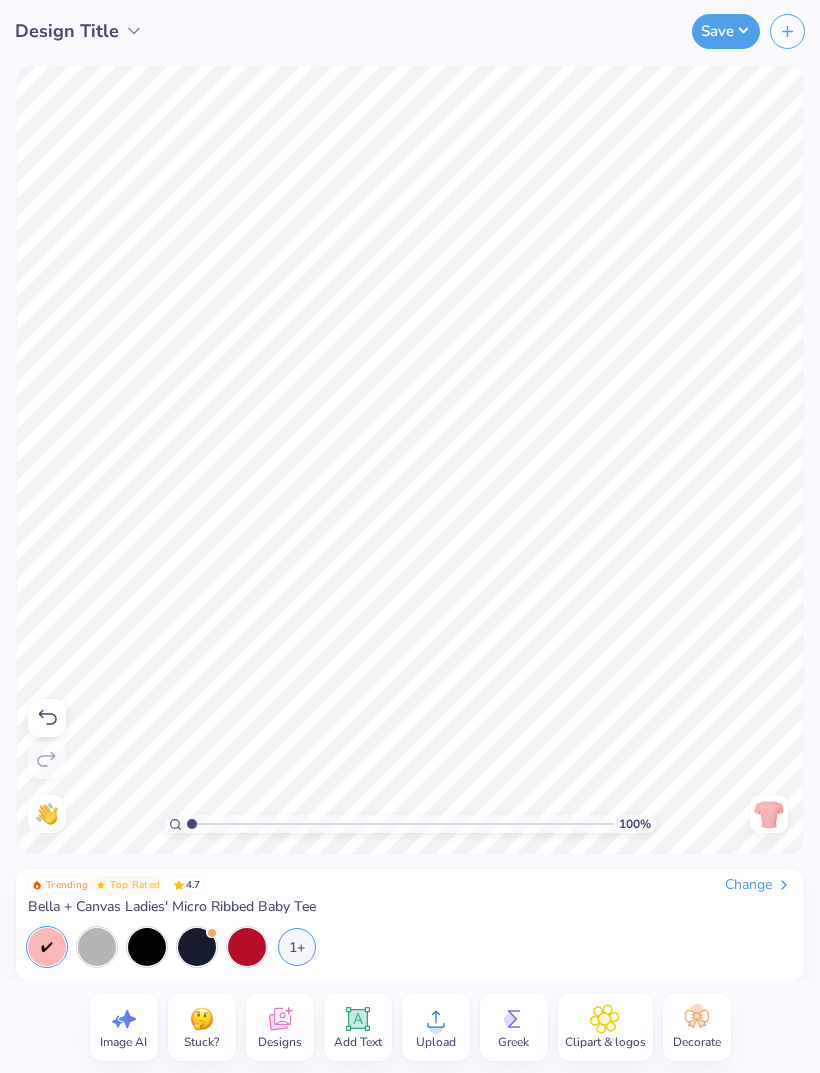 click 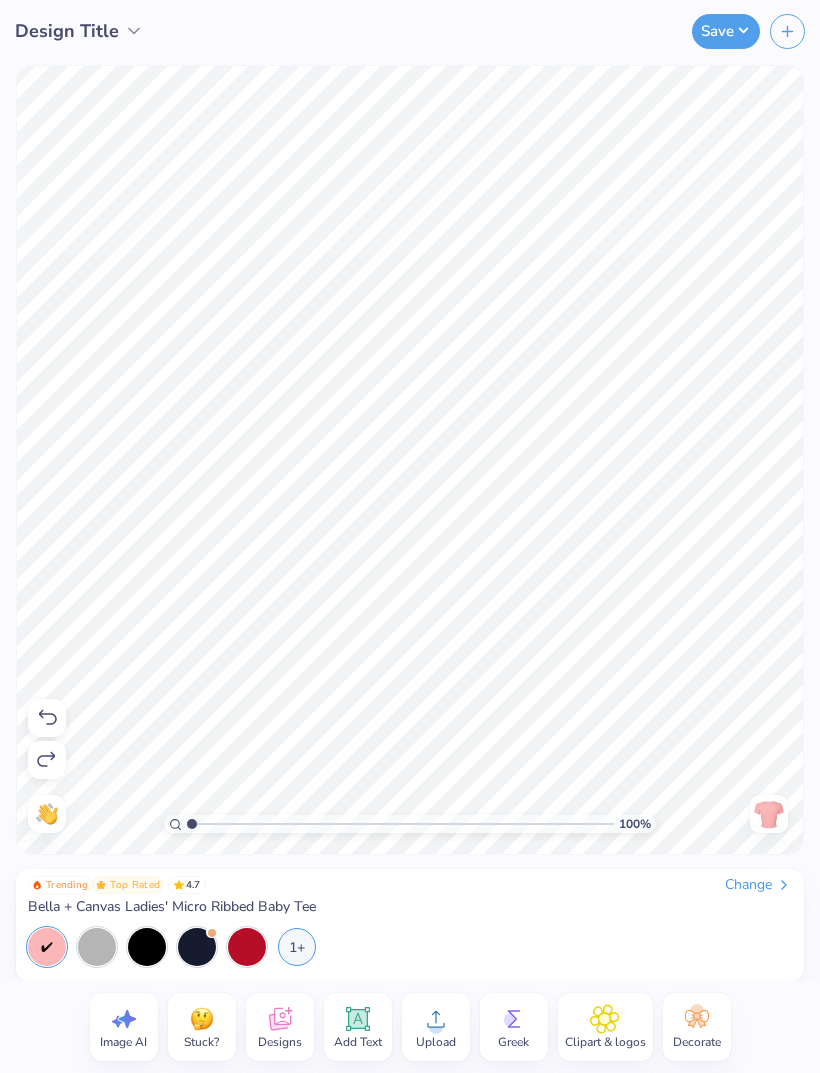 click 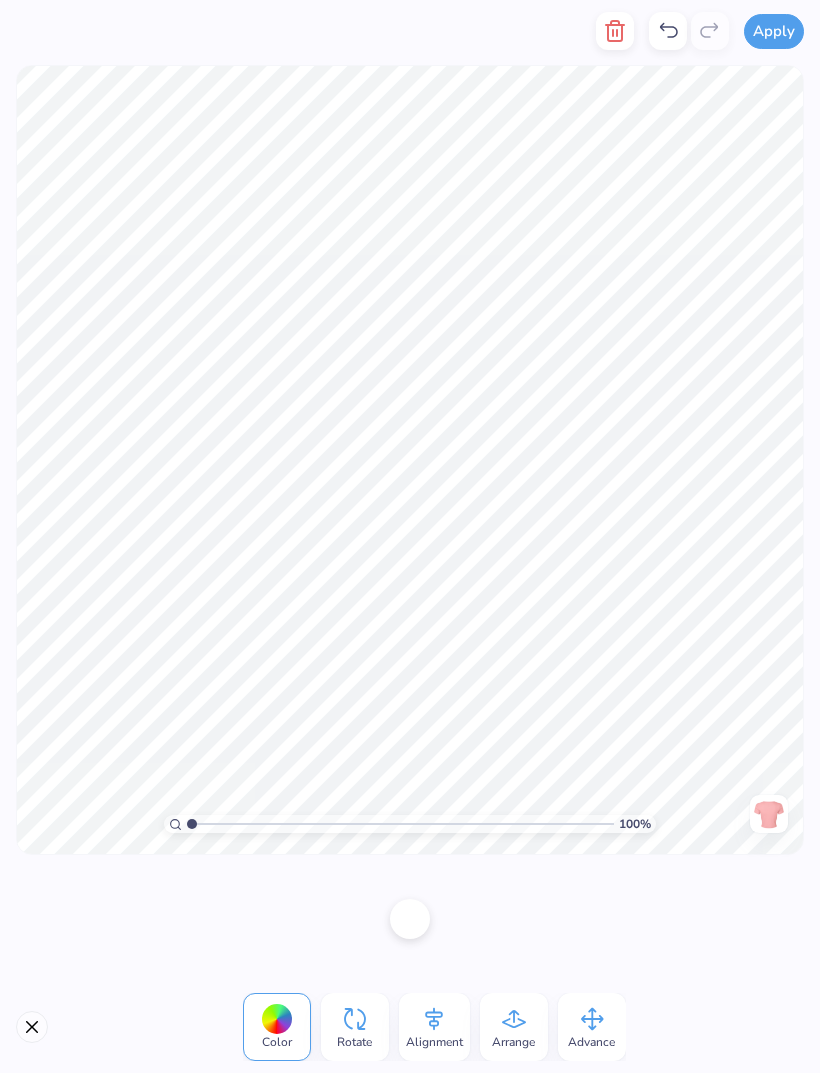 click 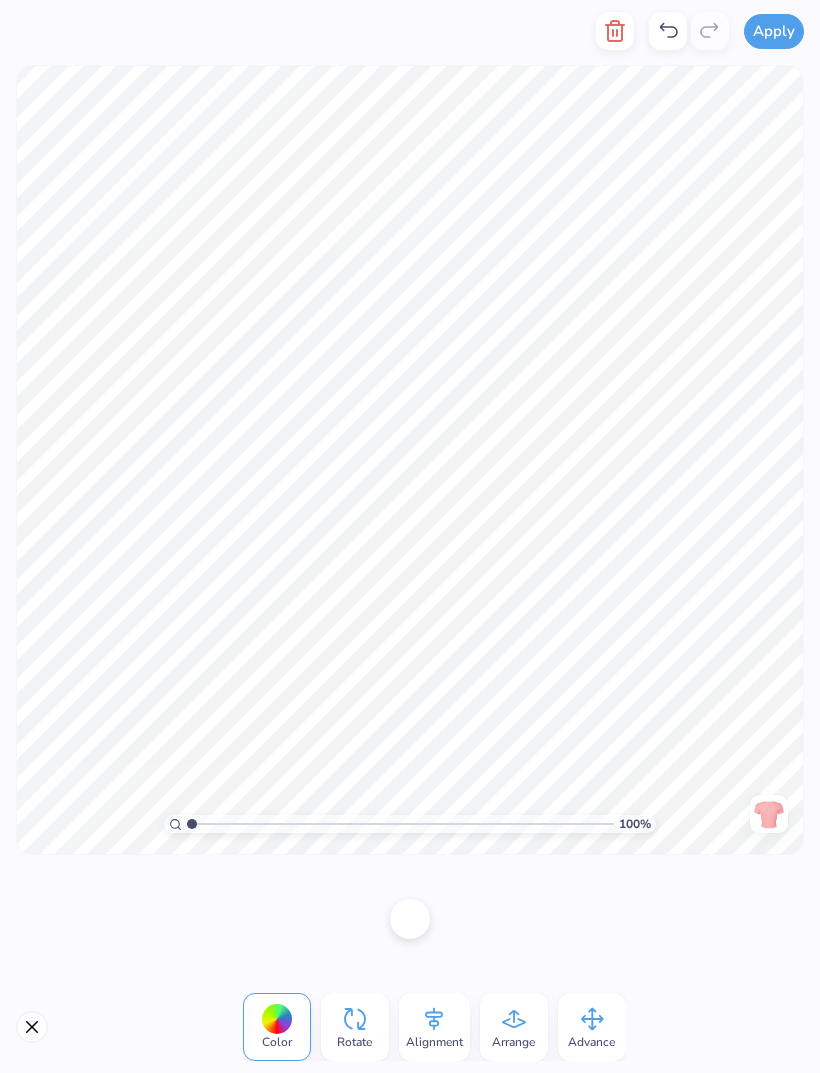 click 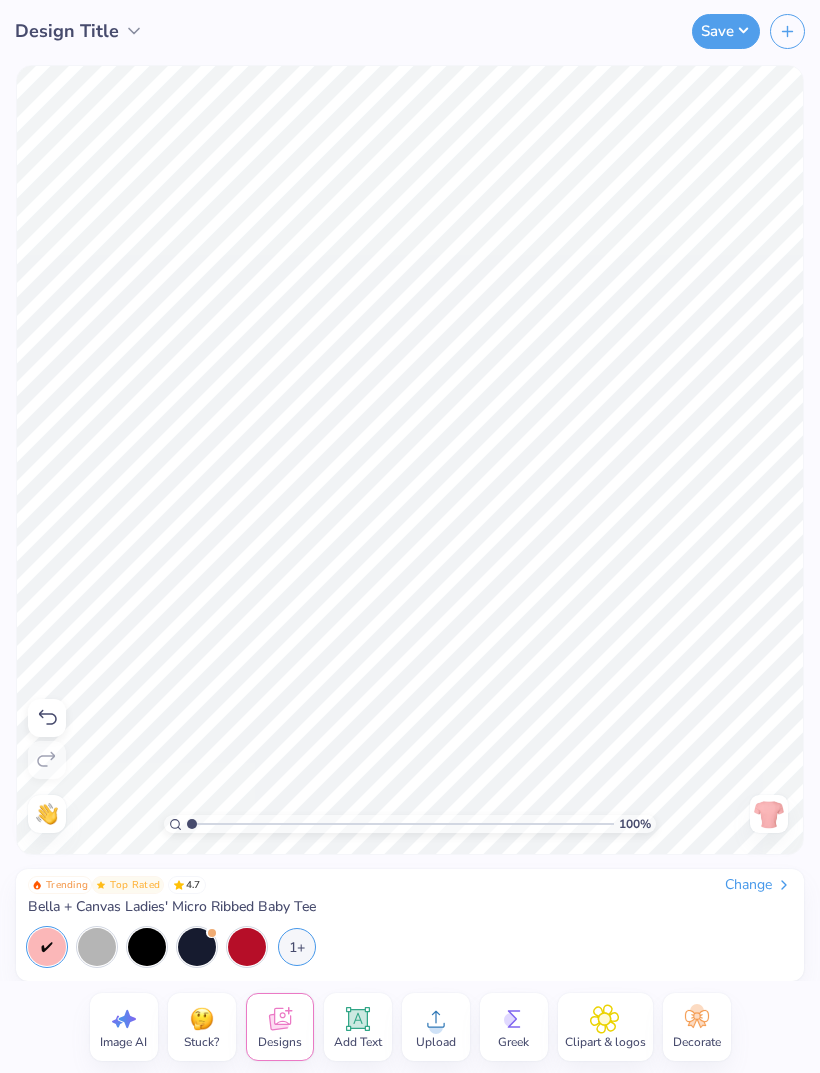 click on "Image AI" at bounding box center [123, 1042] 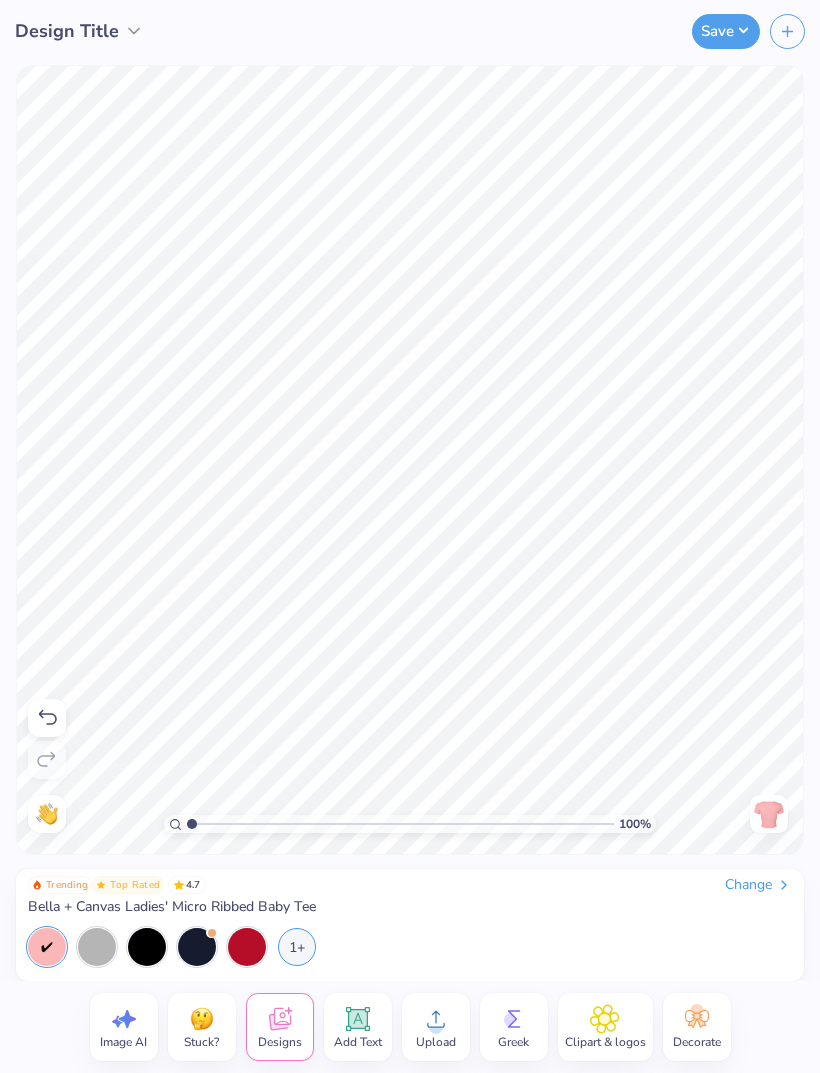 select on "4" 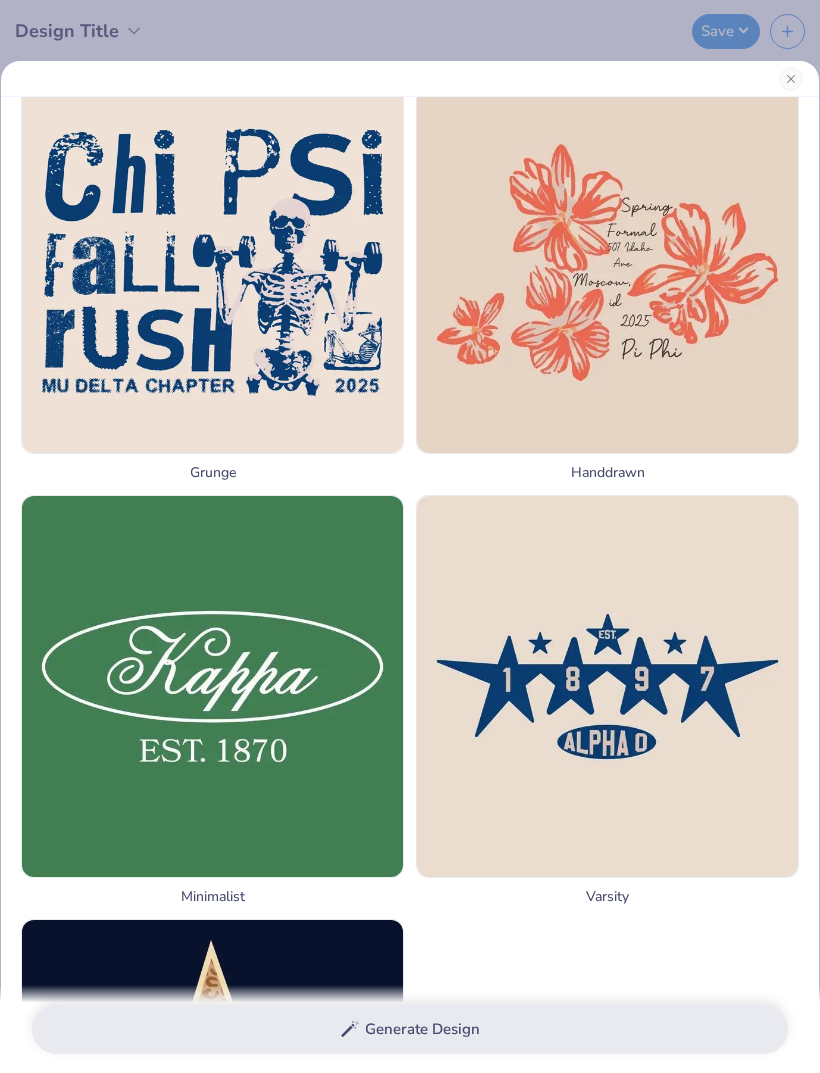scroll, scrollTop: 2030, scrollLeft: 0, axis: vertical 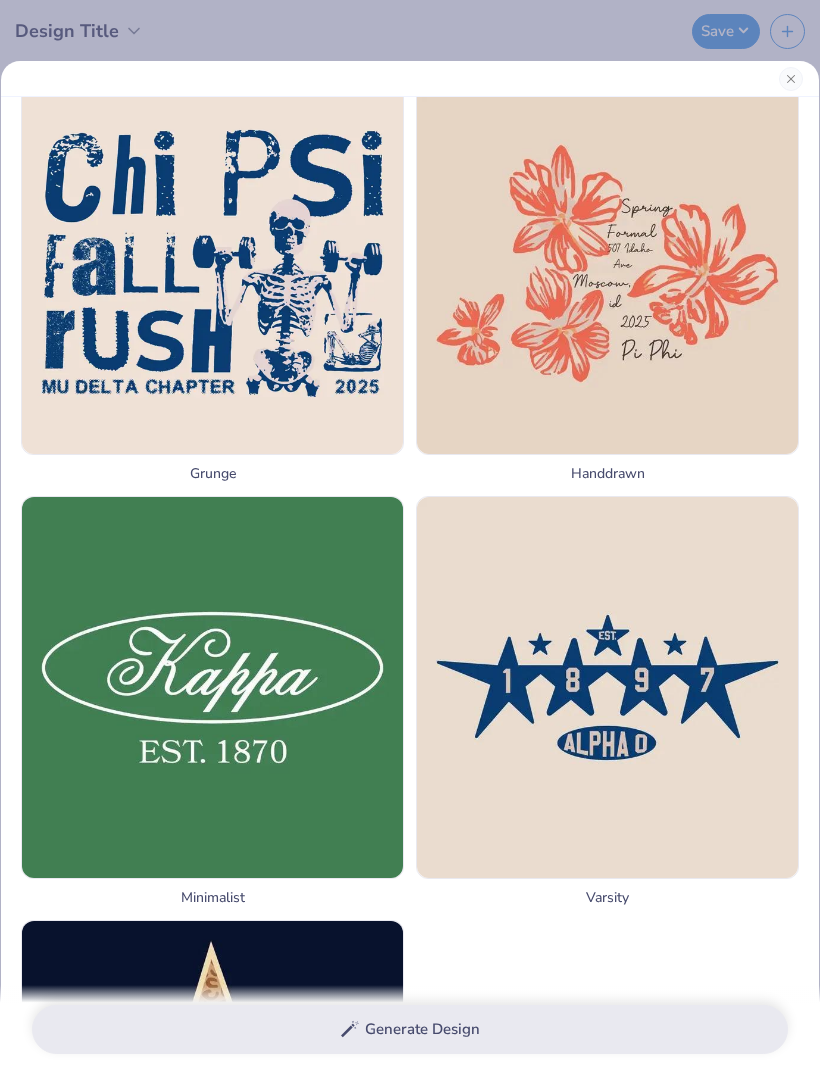 click at bounding box center (607, 263) 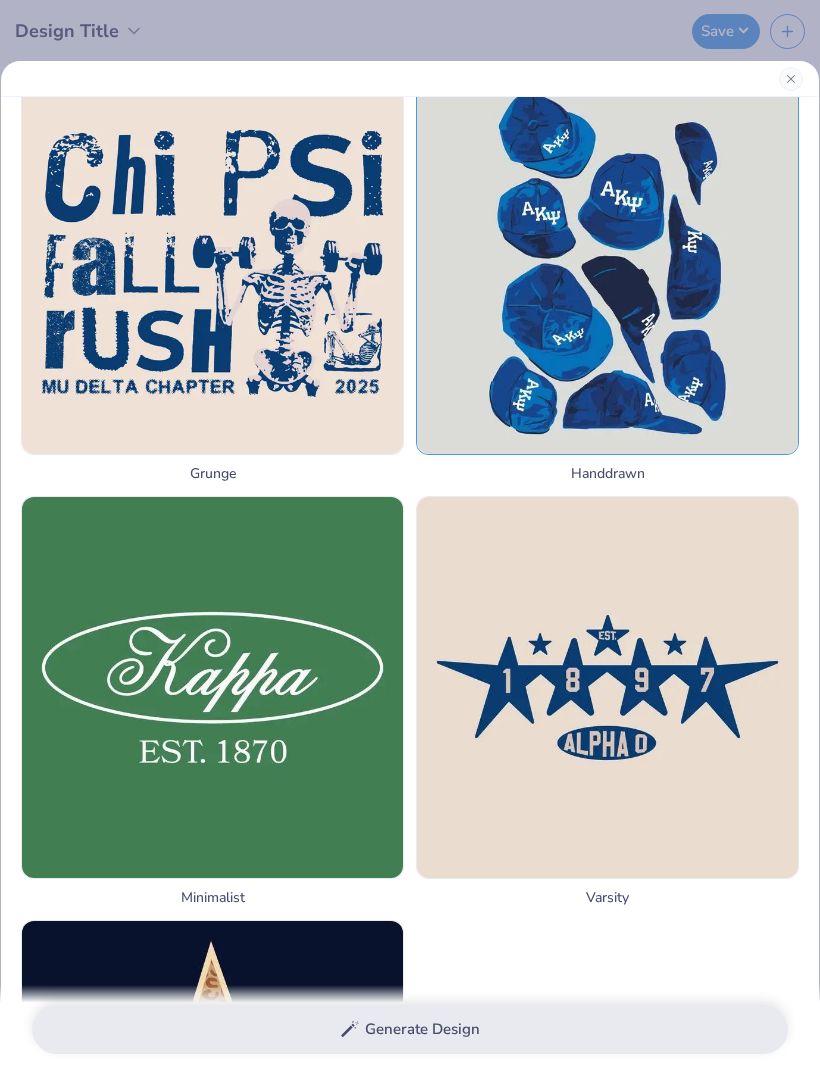 click at bounding box center [607, 263] 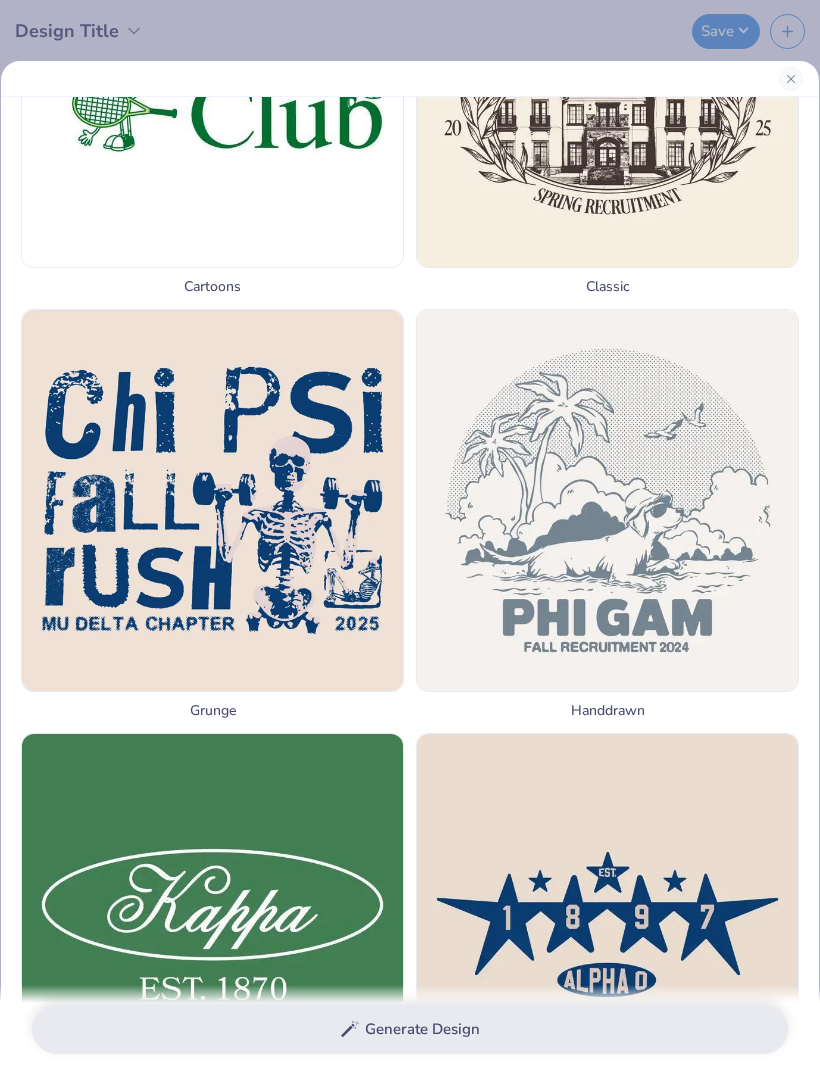 scroll, scrollTop: 1738, scrollLeft: 0, axis: vertical 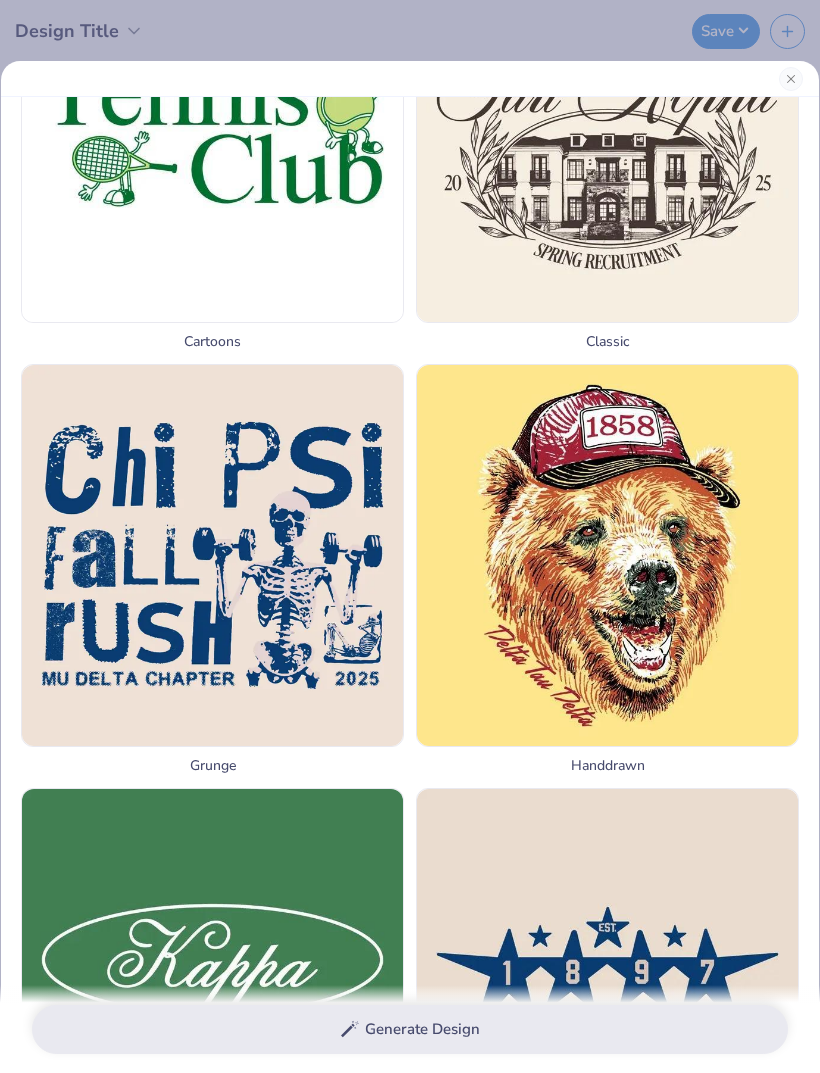 click at bounding box center (607, 555) 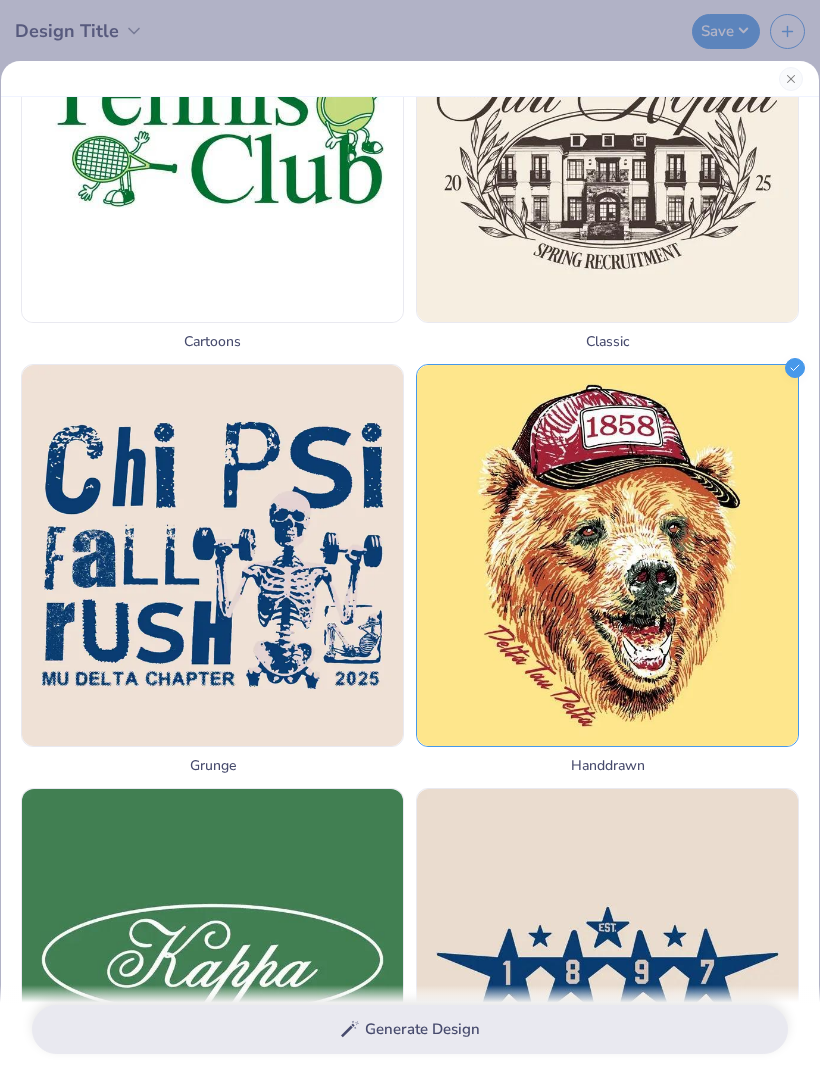 click at bounding box center (607, 555) 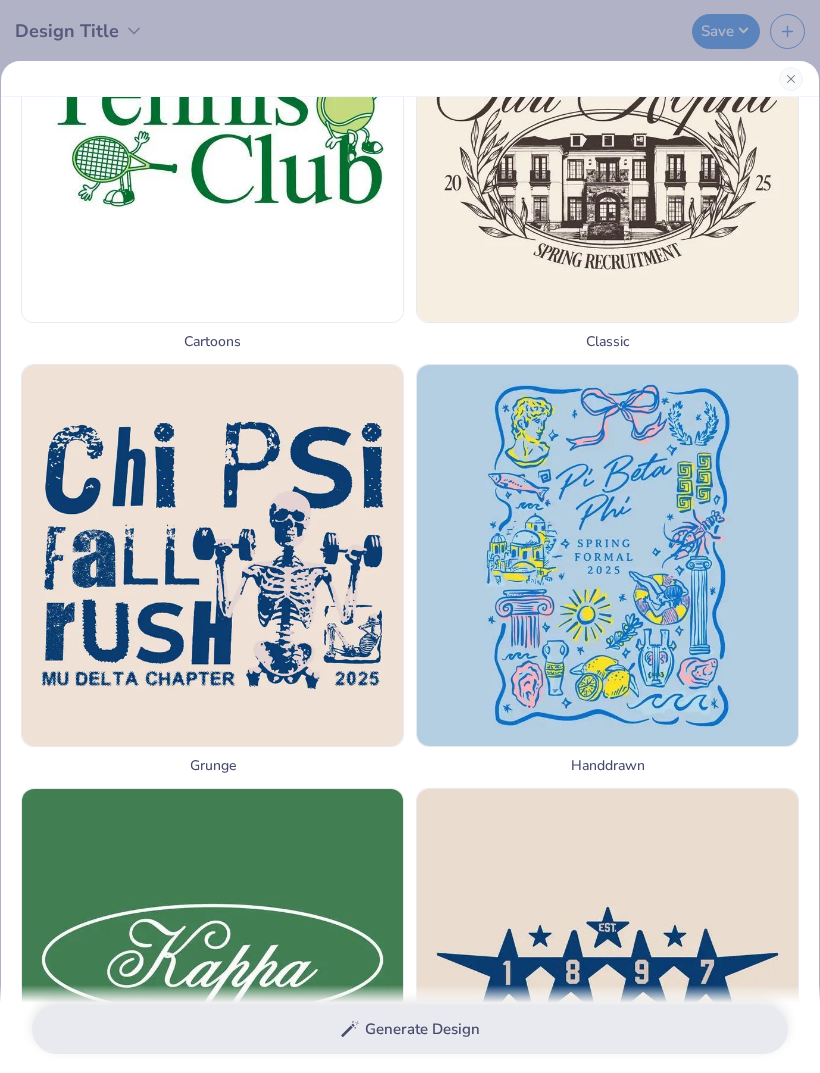 click at bounding box center (607, 555) 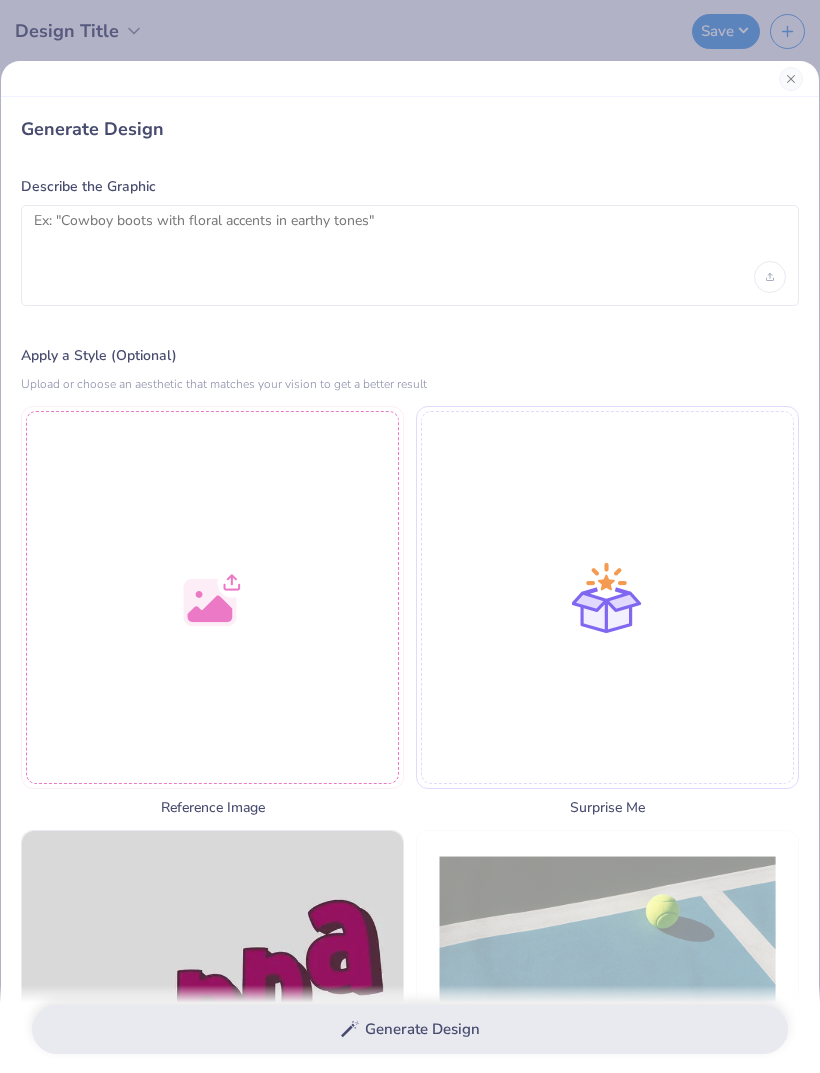 scroll, scrollTop: 0, scrollLeft: 0, axis: both 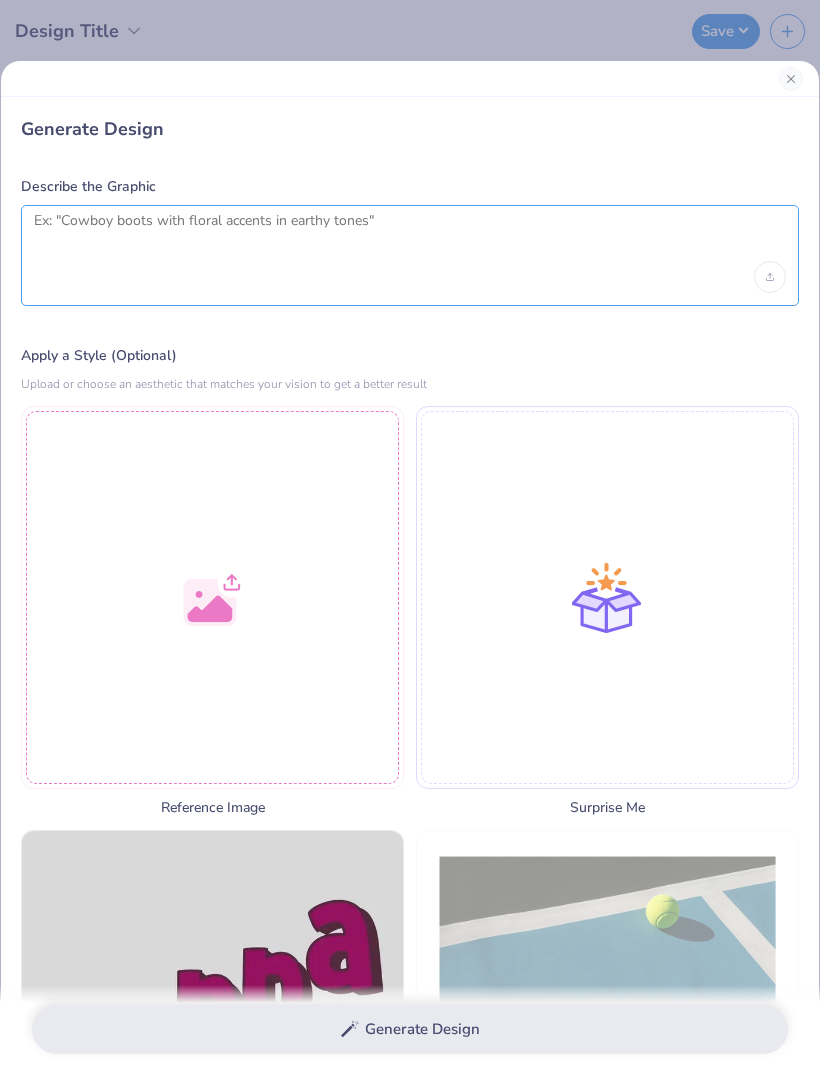click at bounding box center [410, 237] 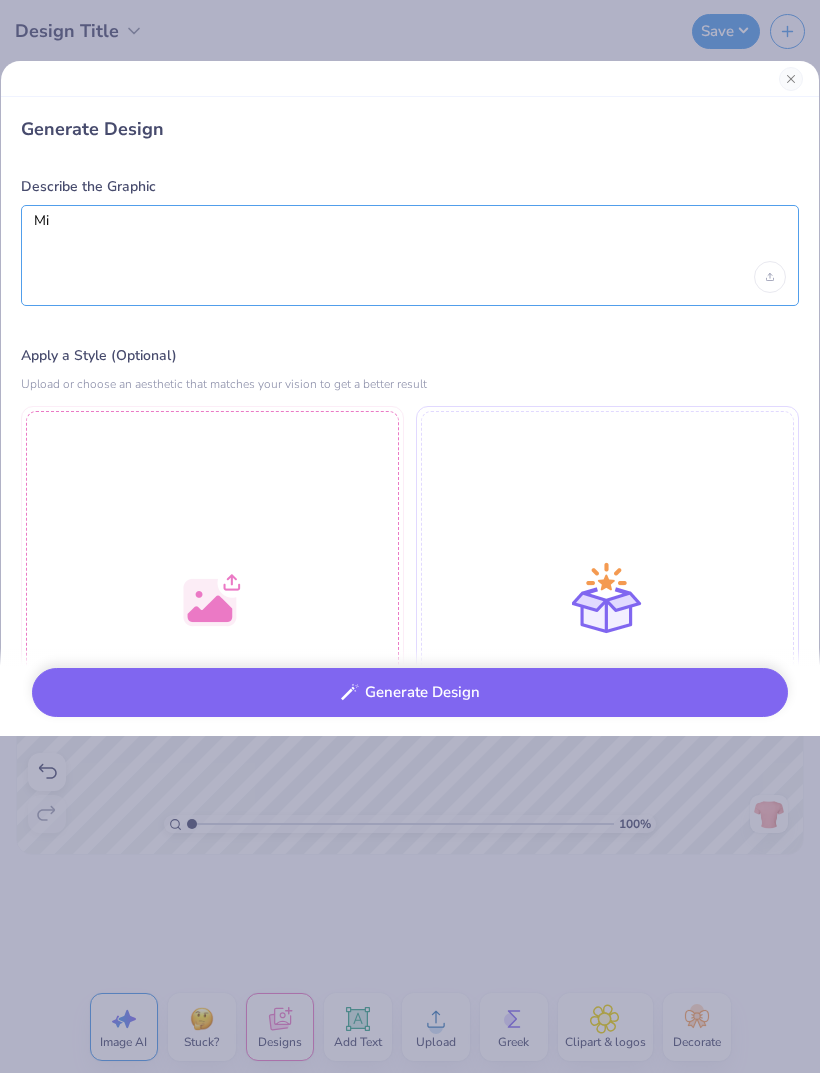 type on "M" 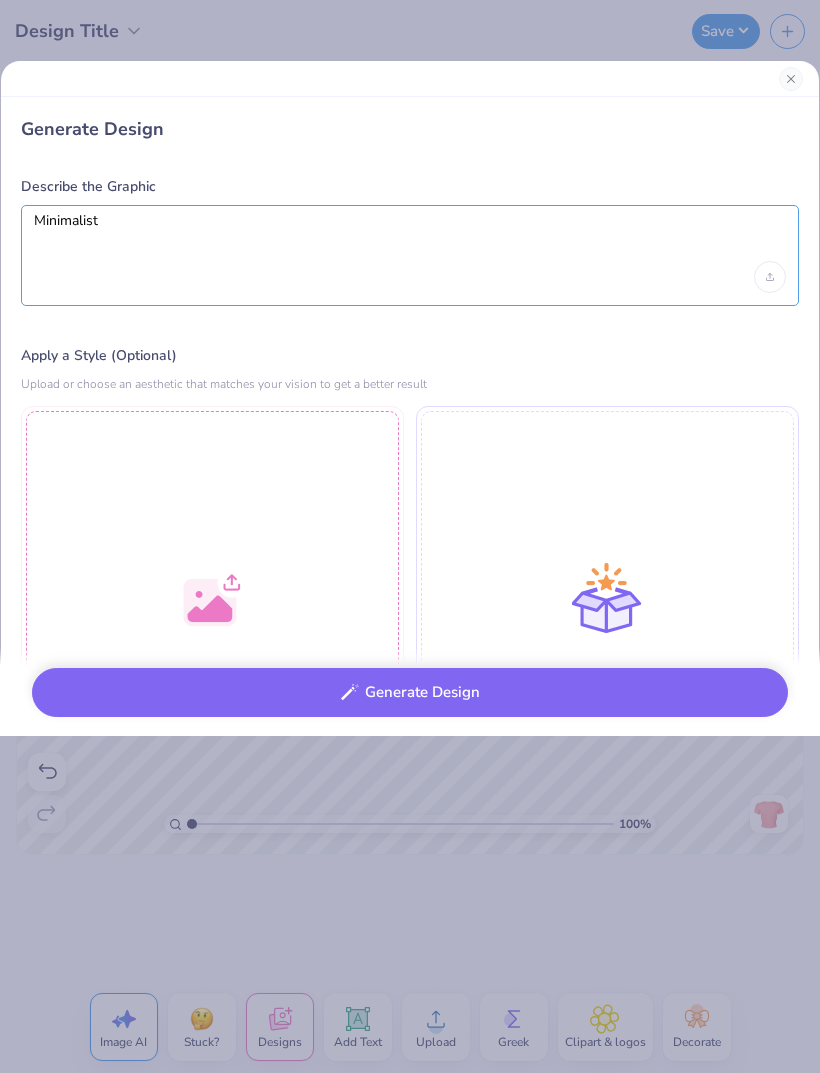 click on "Minimalist" at bounding box center [410, 237] 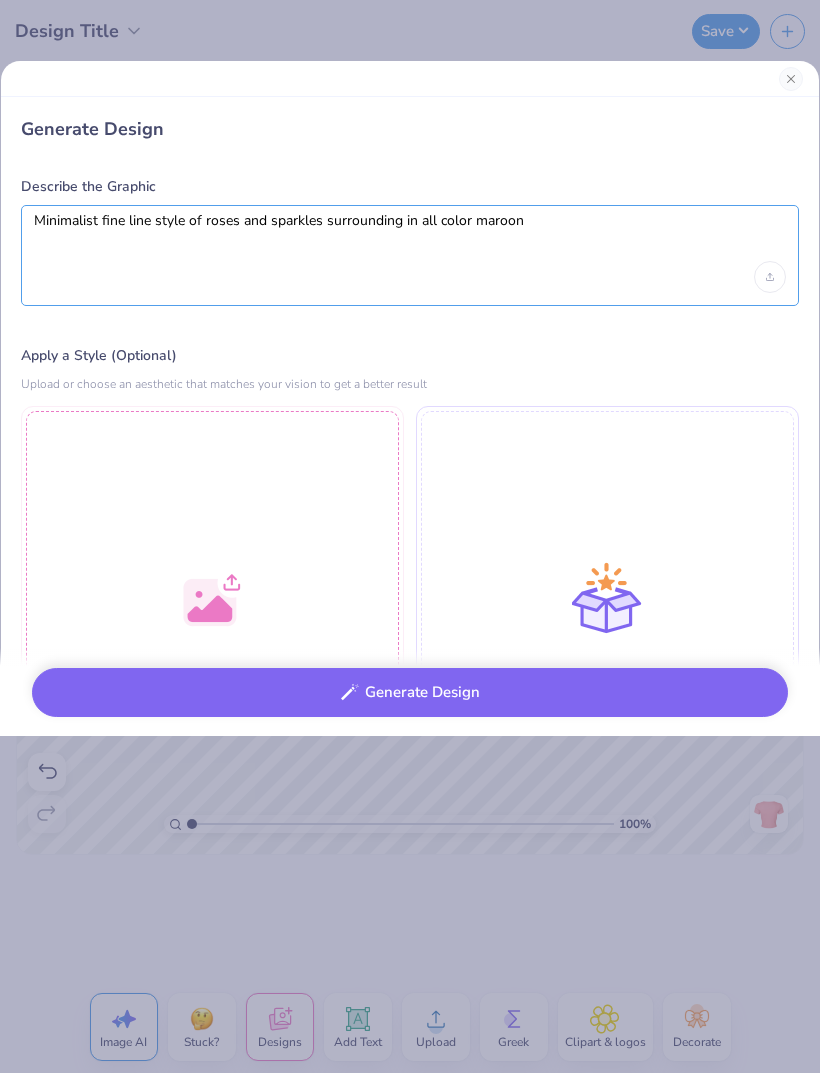 type on "Minimalist fine line style of roses and sparkles surrounding in all color maroon" 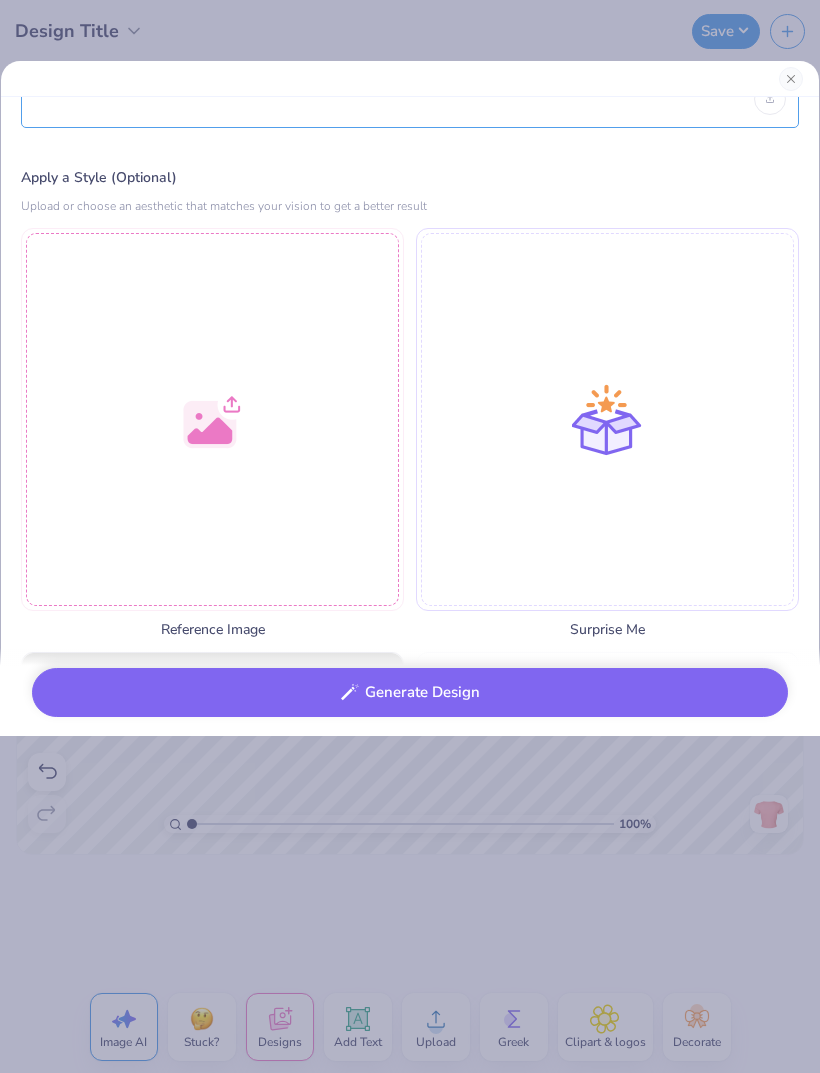scroll, scrollTop: 191, scrollLeft: 0, axis: vertical 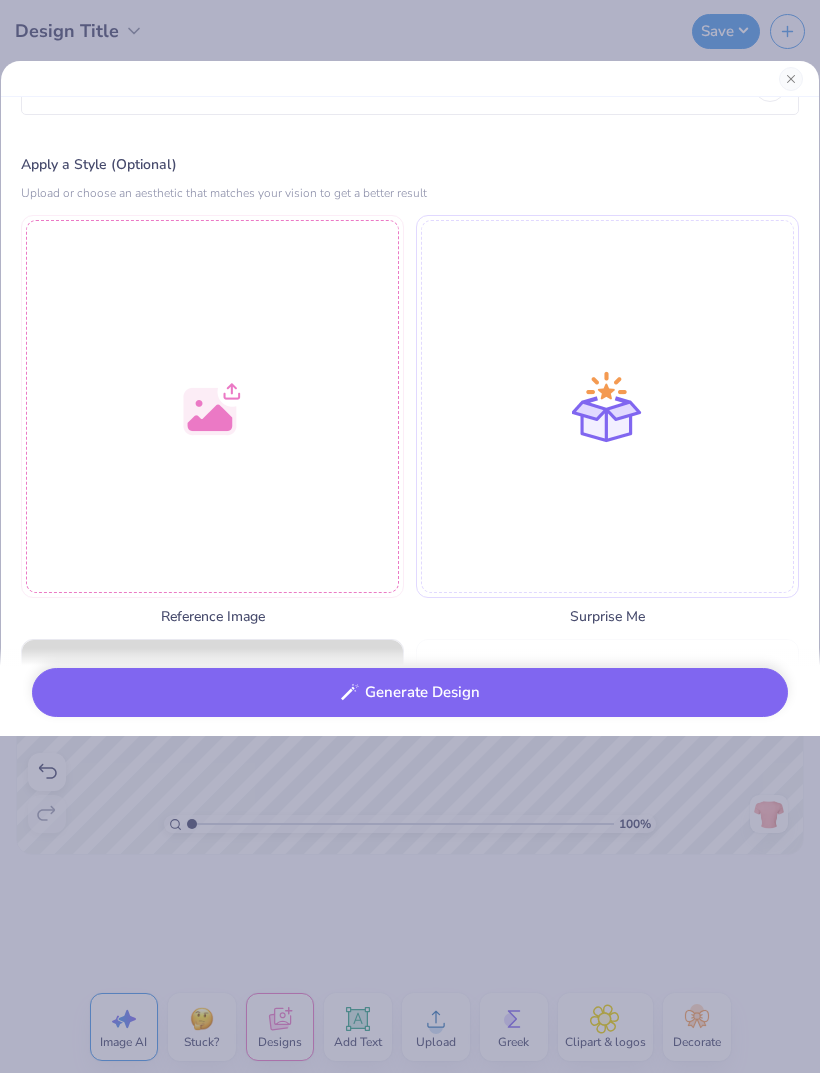 click on "Generate Design" at bounding box center (410, 692) 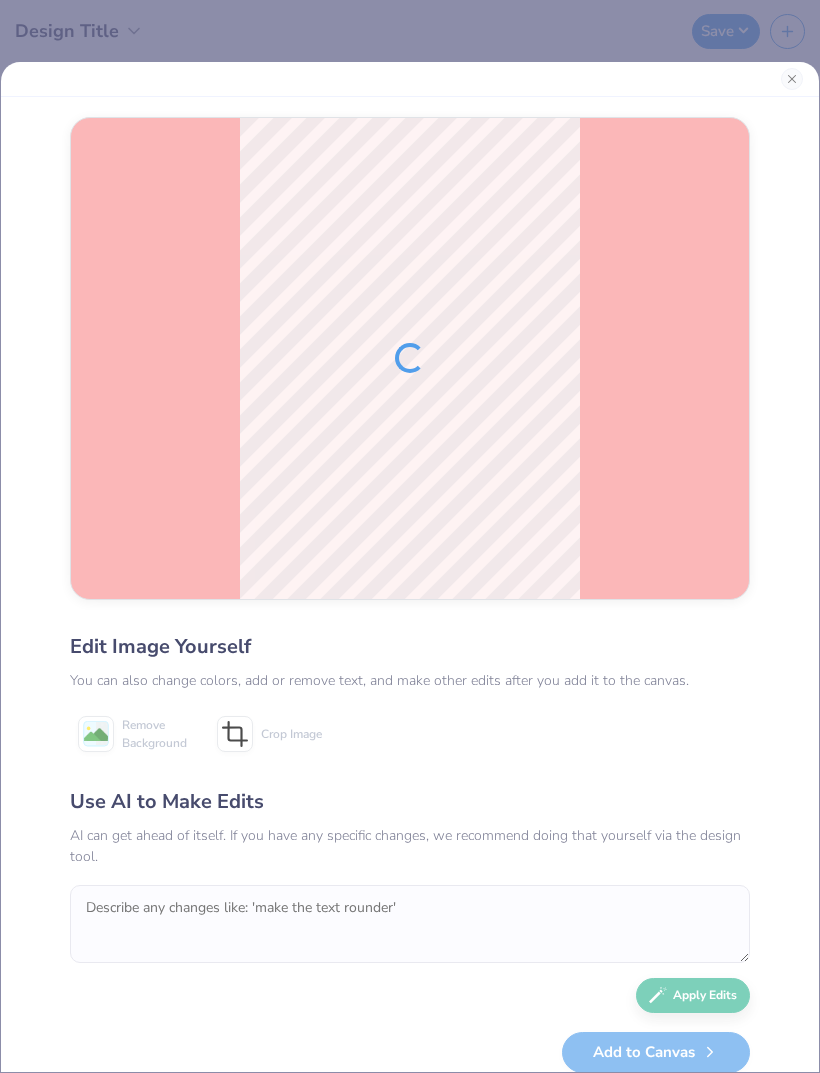 scroll, scrollTop: 0, scrollLeft: 0, axis: both 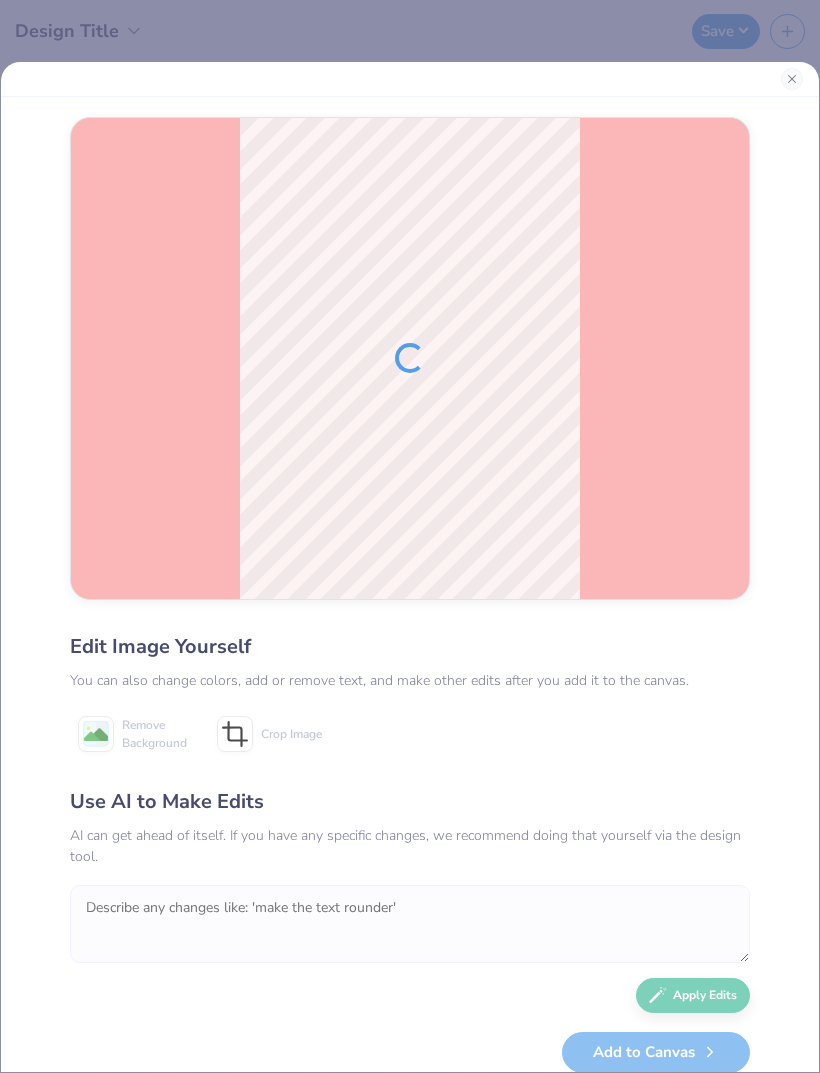 click at bounding box center (410, 924) 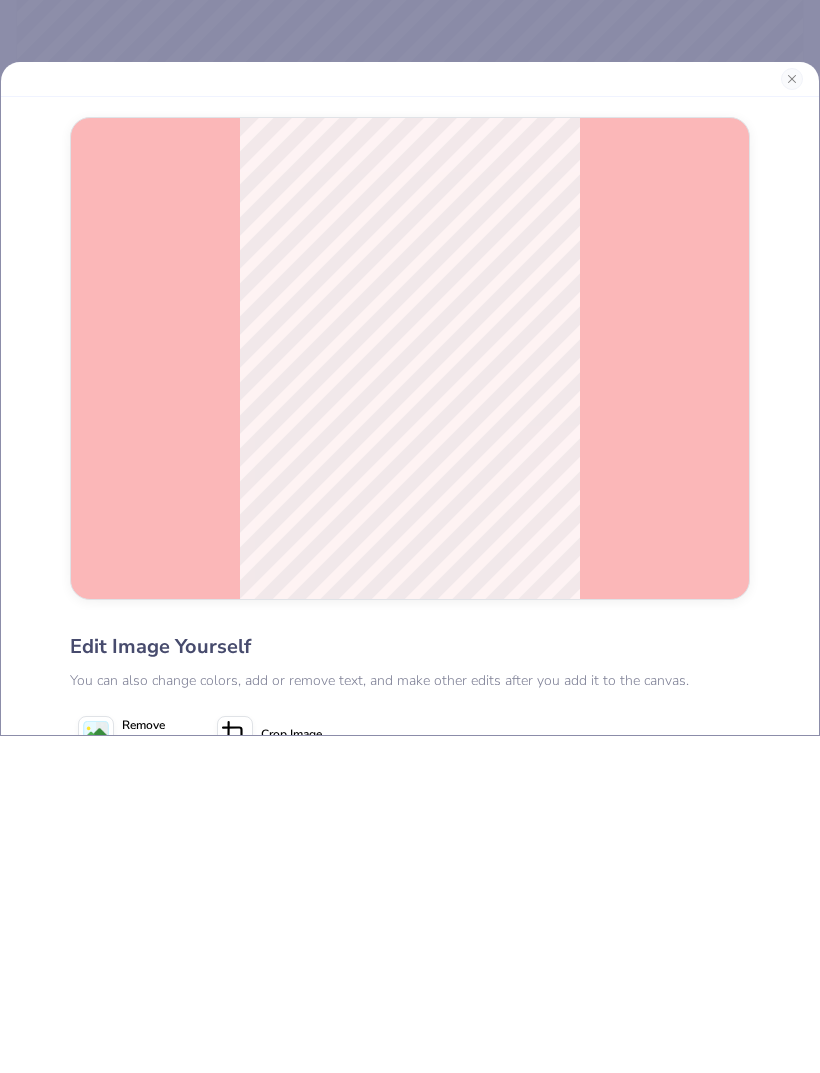 scroll, scrollTop: 386, scrollLeft: 0, axis: vertical 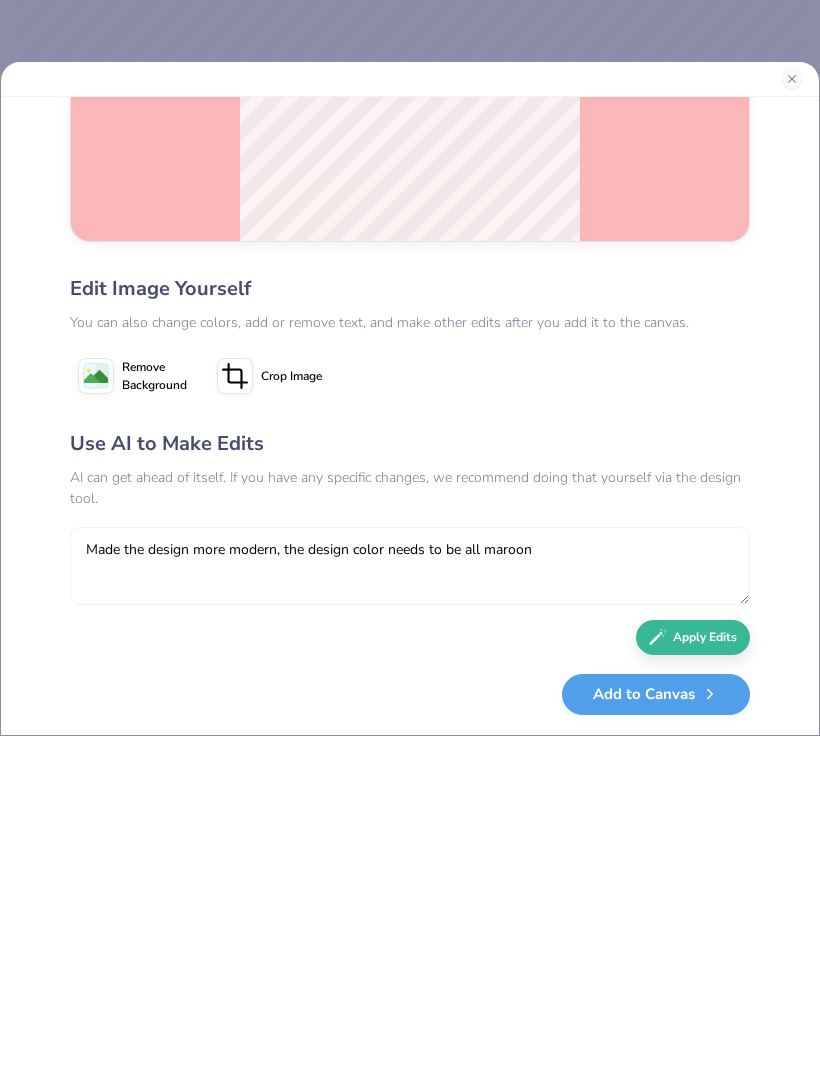 type on "Made the design more modern, the design color needs to be all maroon" 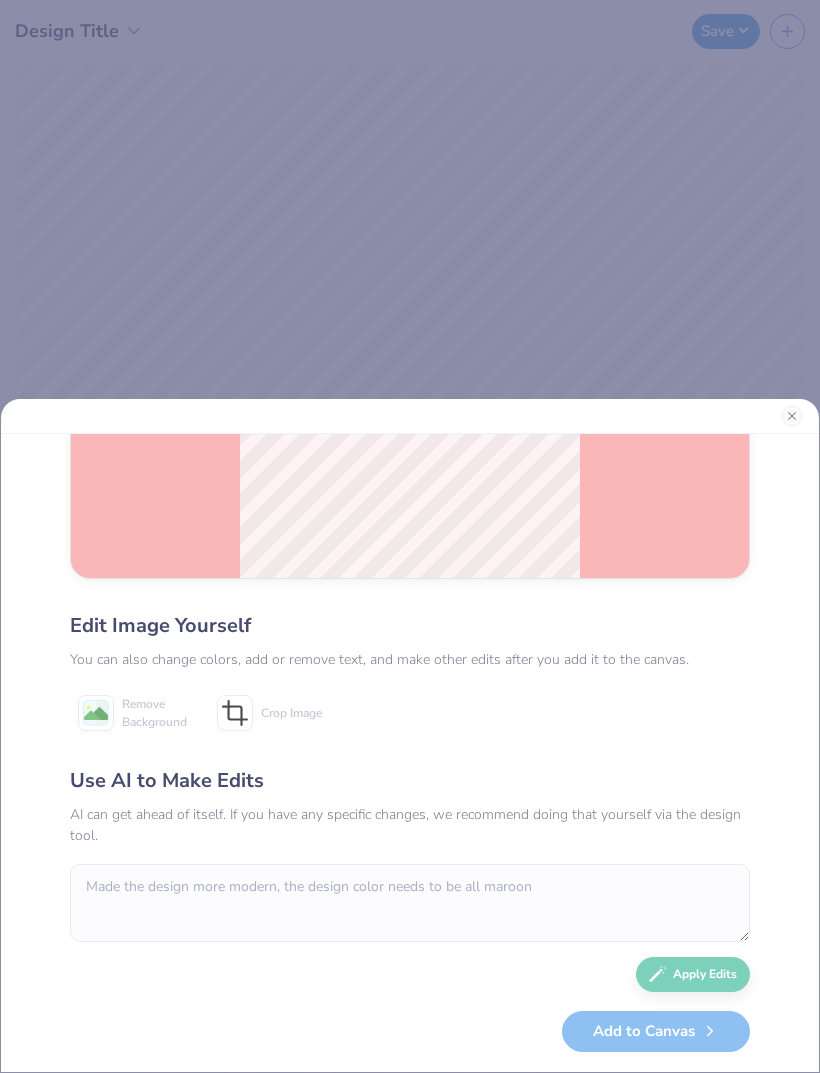 scroll, scrollTop: 49, scrollLeft: 0, axis: vertical 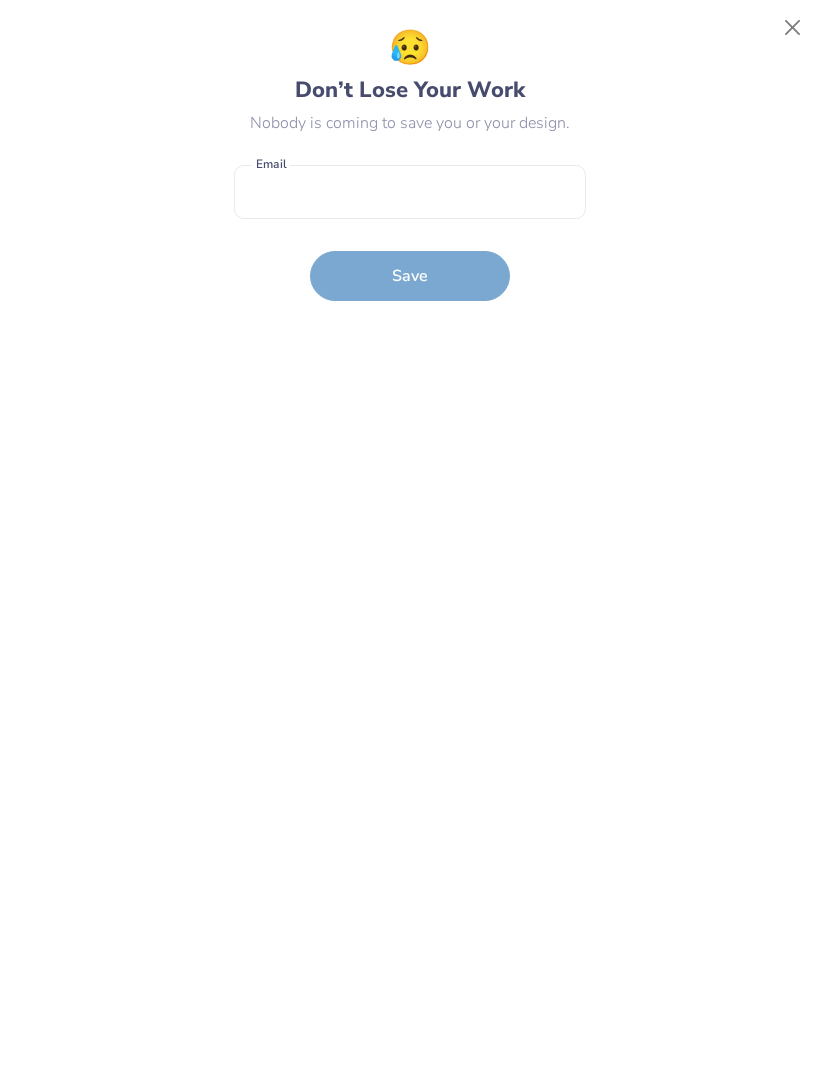 click at bounding box center [793, 28] 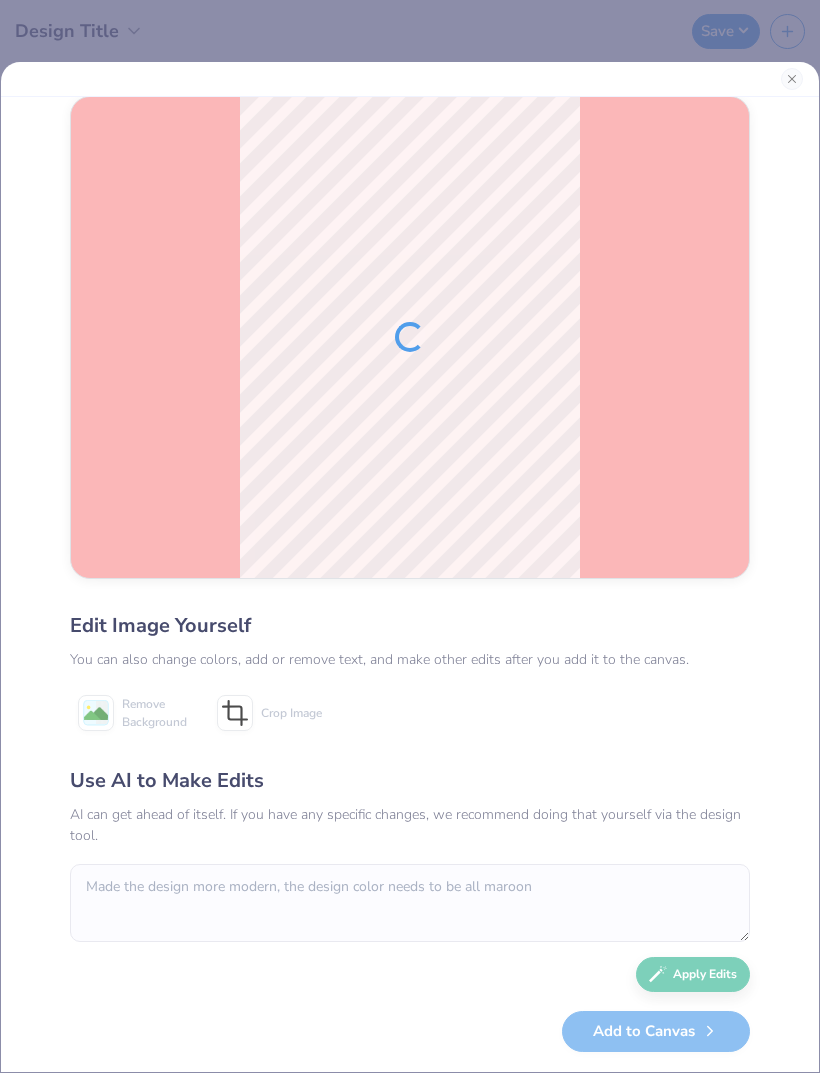 click at bounding box center (792, 79) 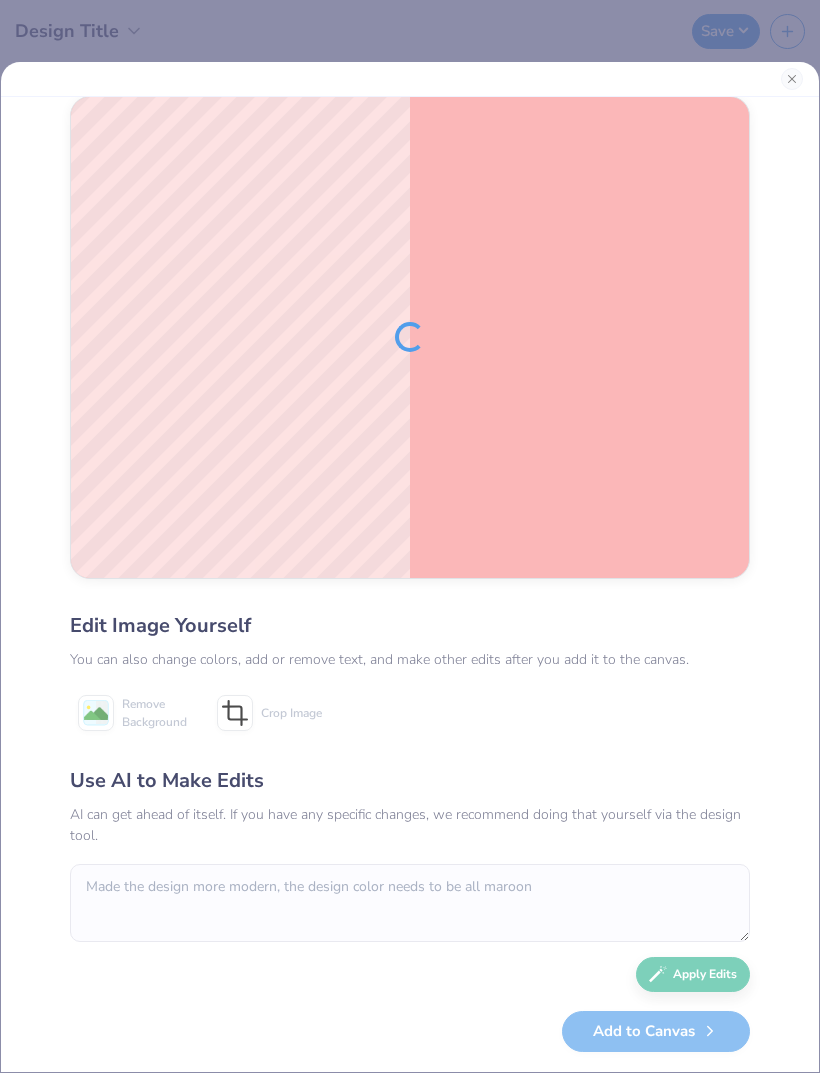 click at bounding box center (410, 79) 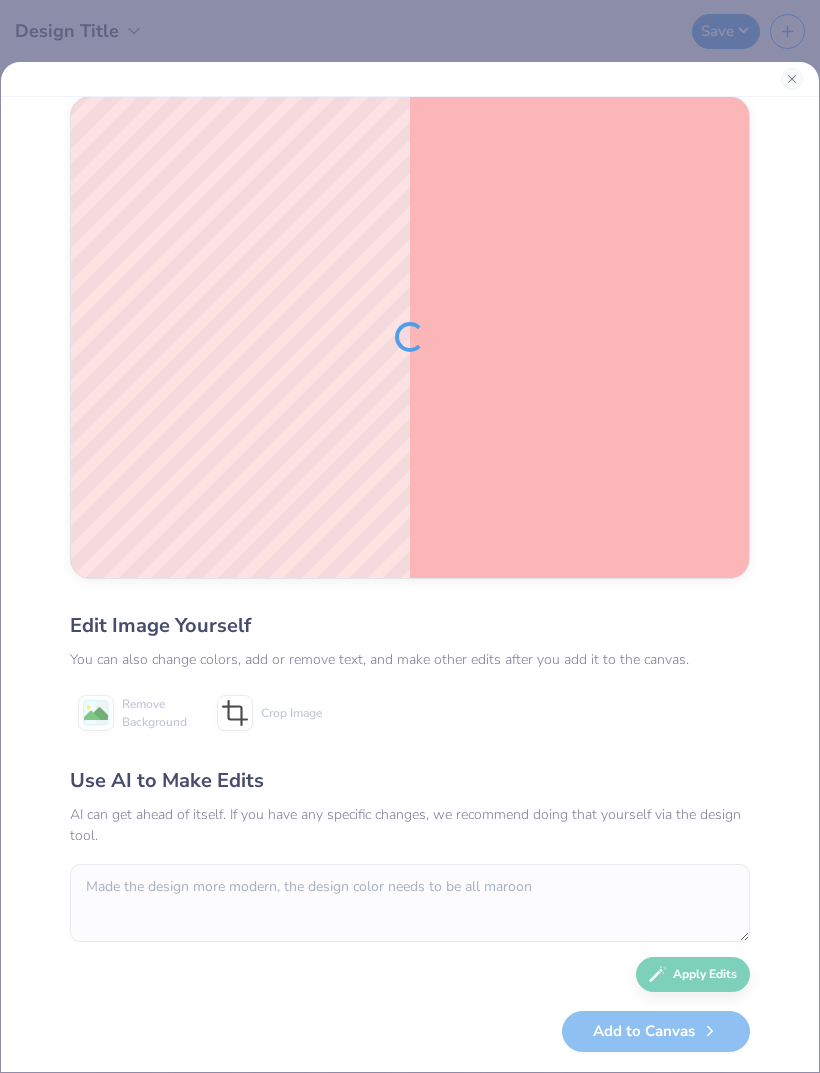 click at bounding box center (792, 79) 